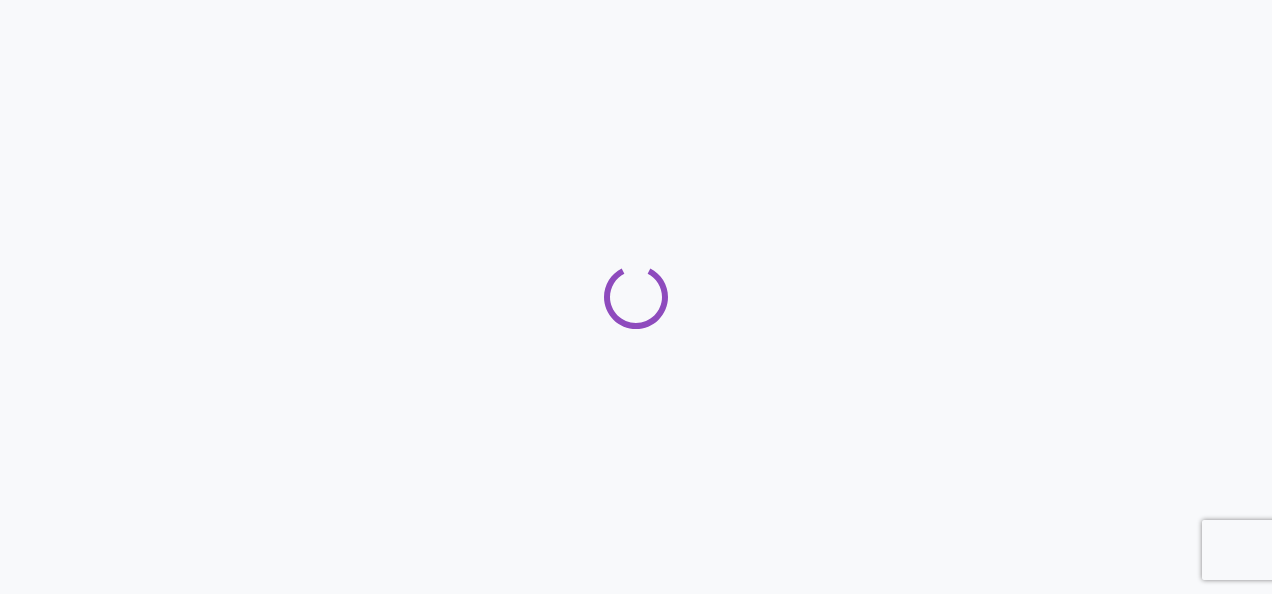 scroll, scrollTop: 0, scrollLeft: 0, axis: both 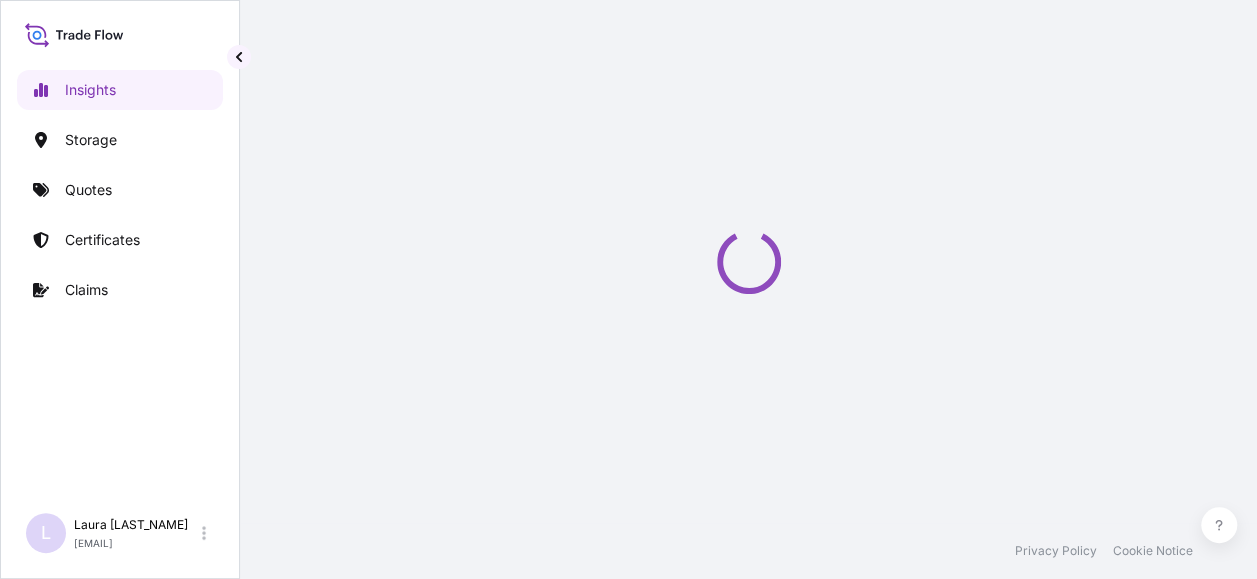 select on "2025" 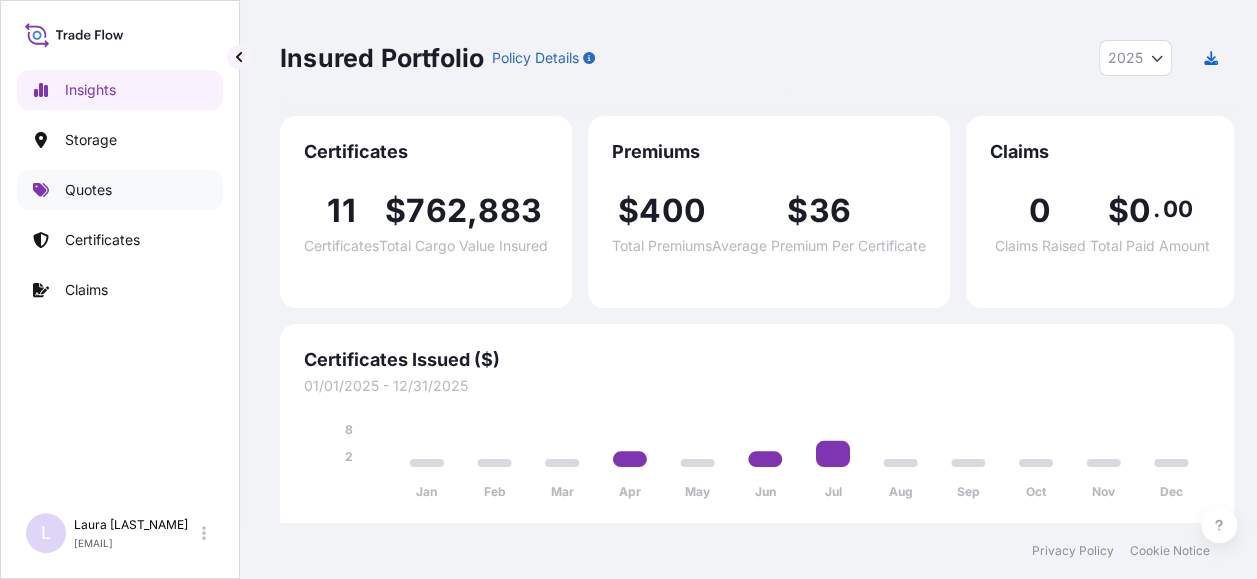 click on "Quotes" at bounding box center (88, 190) 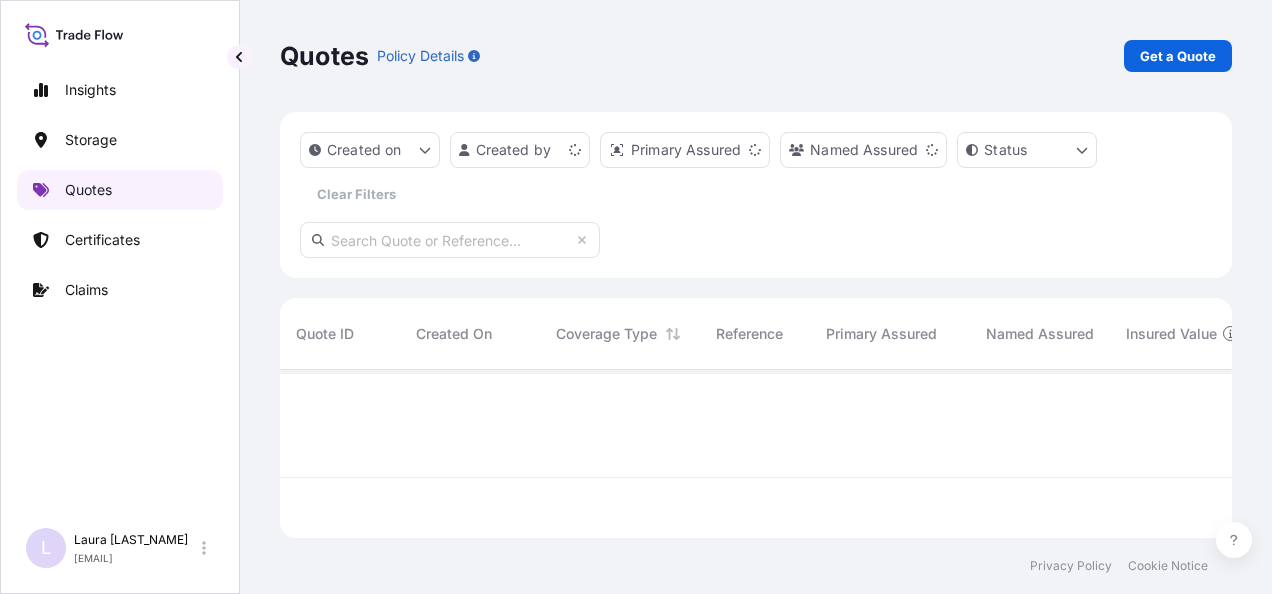 scroll, scrollTop: 16, scrollLeft: 16, axis: both 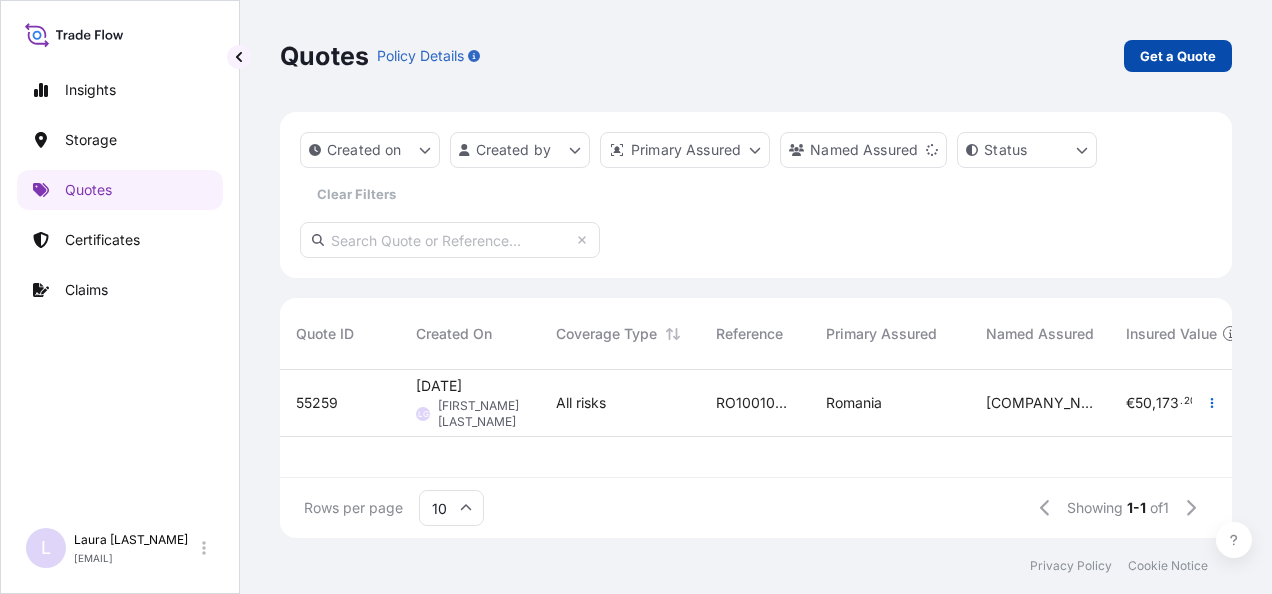 click on "Get a Quote" at bounding box center (1178, 56) 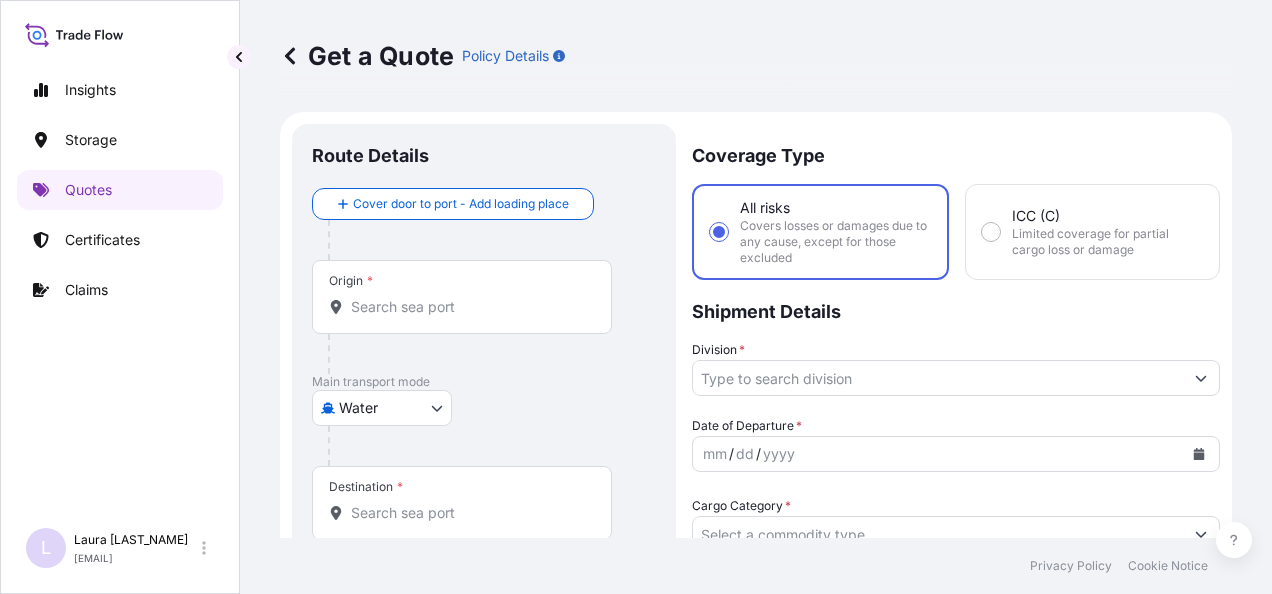 scroll, scrollTop: 32, scrollLeft: 0, axis: vertical 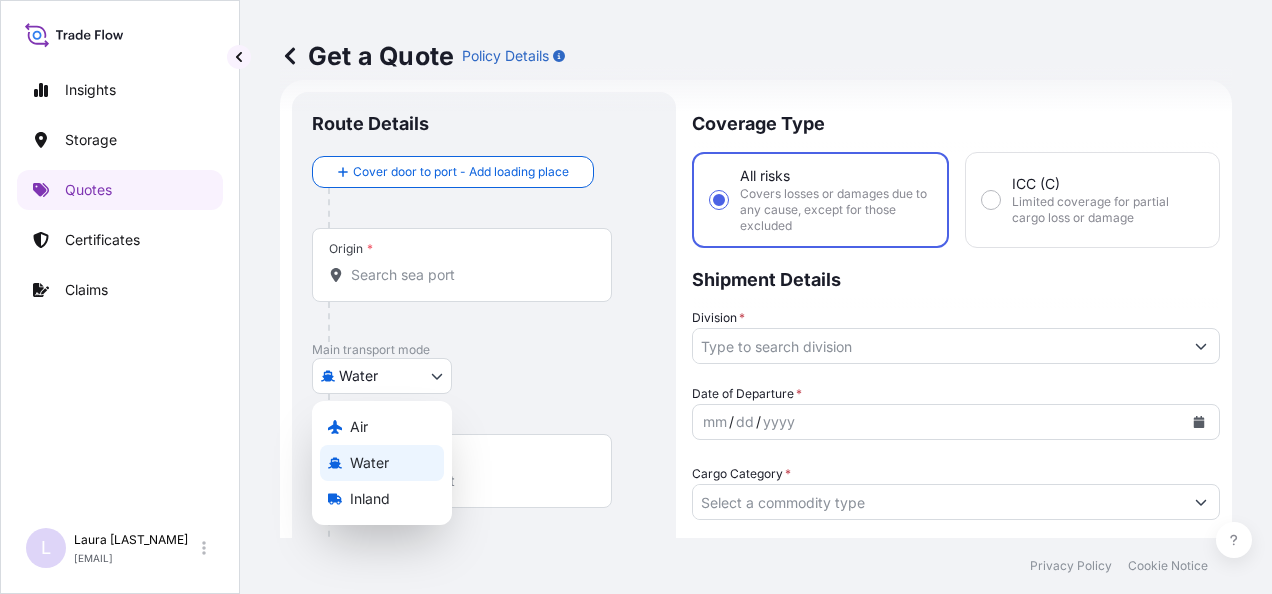 click on "Insights Storage Quotes Certificates Claims L [FIRST_NAME] [LAST_NAME] [EMAIL] Get a Quote Policy Details Route Details   Cover door to port - Add loading place Place of loading Road / Inland Road / Inland Origin * Main transport mode Water Air Water Inland Destination * Cover port to door - Add place of discharge Road / Inland Road / Inland Place of Discharge Coverage Type All risks Covers losses or damages due to any cause, except for those excluded ICC (C) Limited coverage for partial cargo loss or damage Shipment Details Division * Date of Departure * [DATE] Cargo Category * Description of Cargo * Commercial Invoice Value   * $ USD Named Assured * Packing Category Type to search a container mode Please select a primary mode of transportation first. Freight Cost   $ USD CIF Markup % 10 Reference Duty Cost   $ USD Vessel Name Marks & Numbers Letter of Credit This shipment has a letter of credit Letter of credit * Letter of credit may not exceed 12000 characters Get a Quote
0 Air" at bounding box center (636, 297) 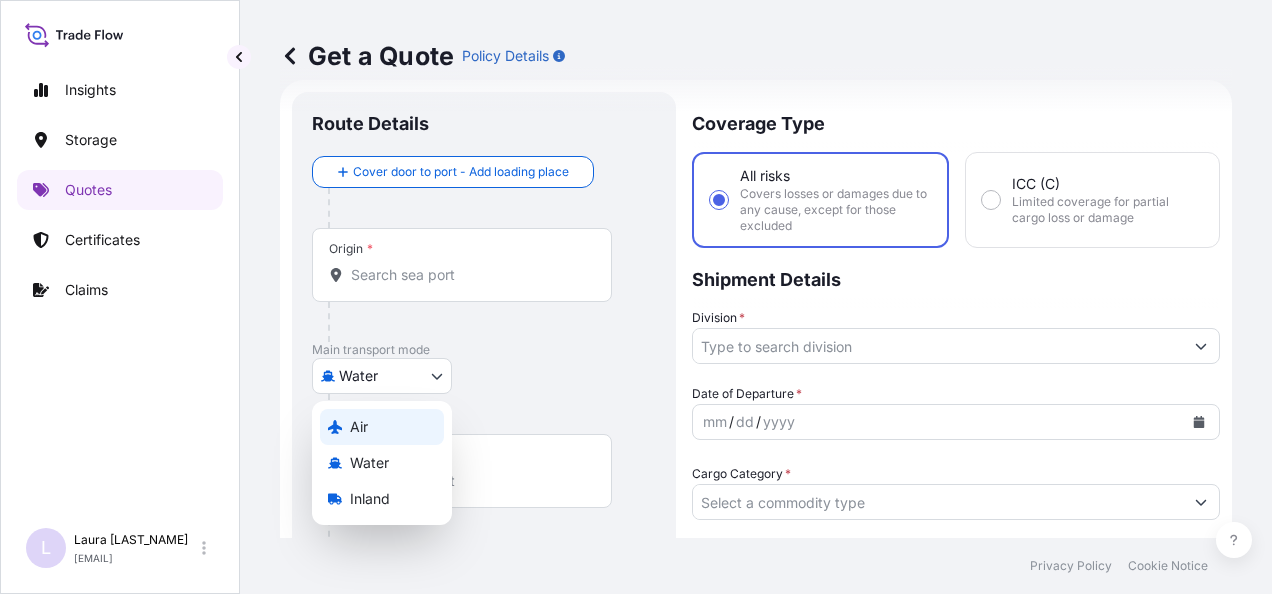 click on "Air" at bounding box center (382, 427) 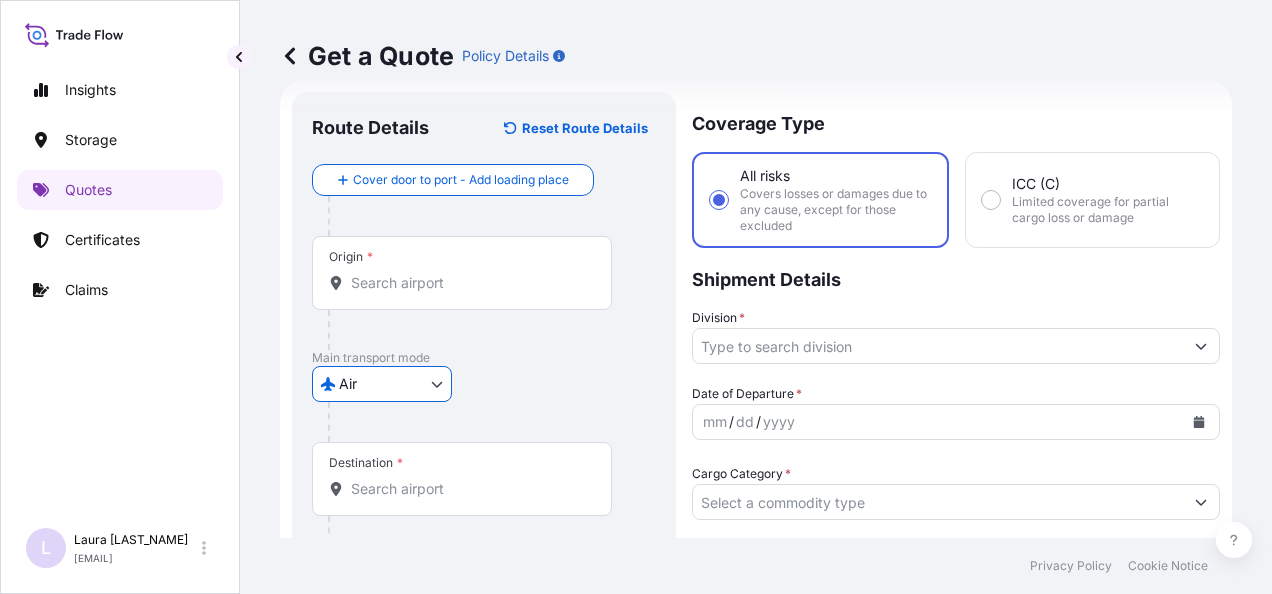 click on "Origin *" at bounding box center (462, 273) 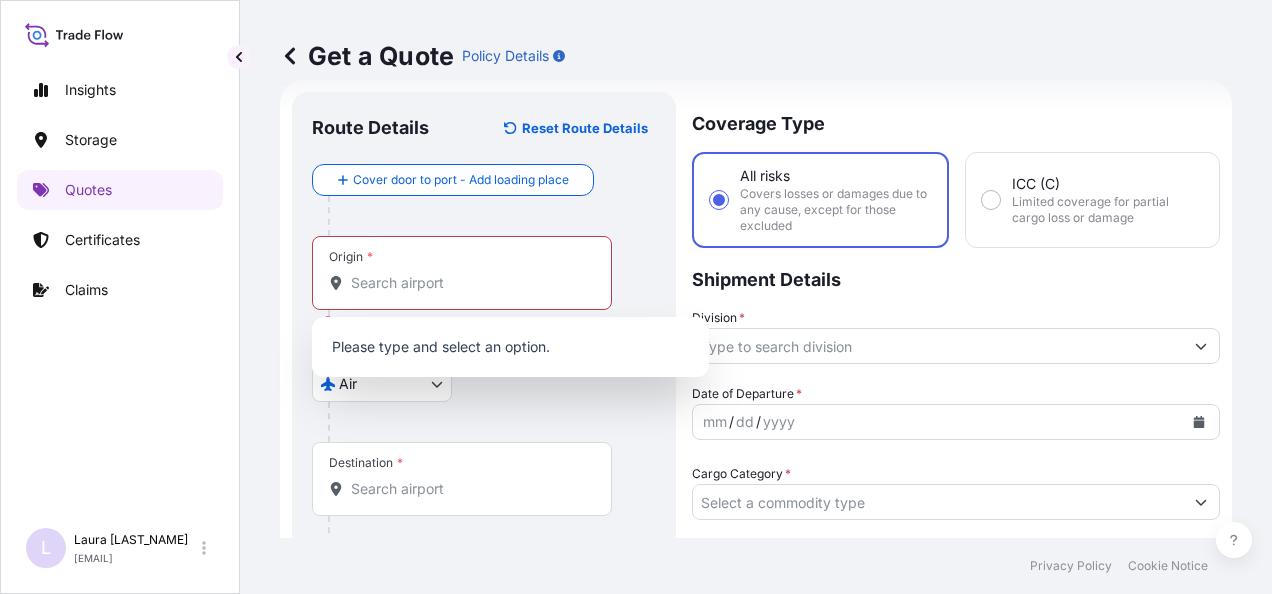 click on "Origin *" at bounding box center [462, 273] 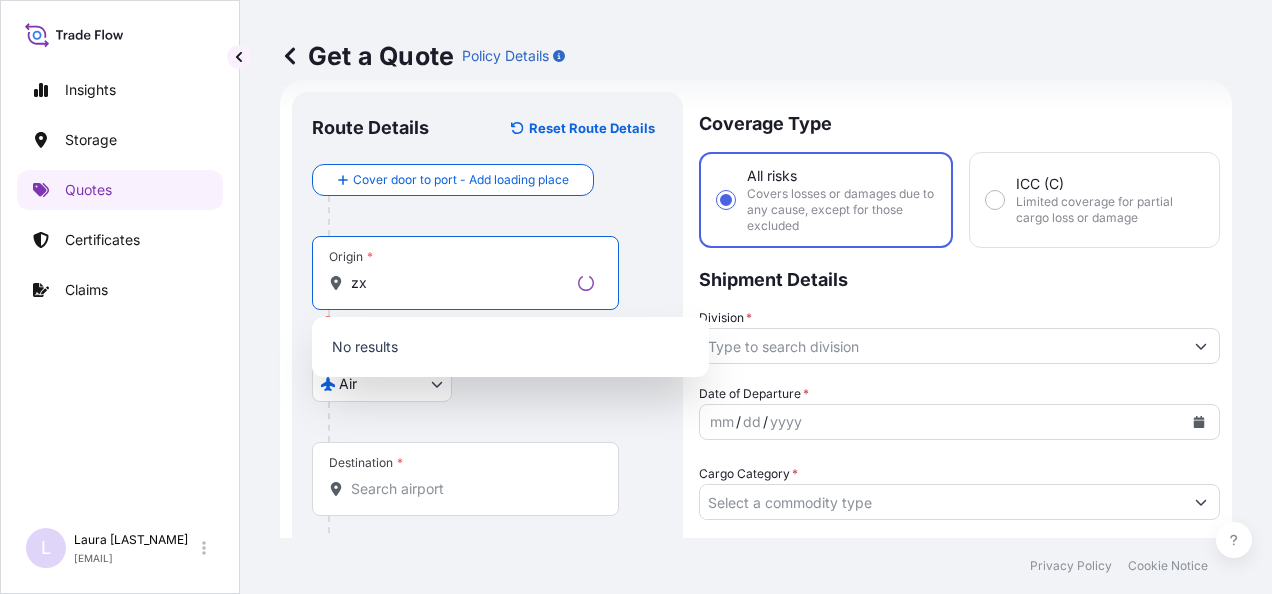 type on "z" 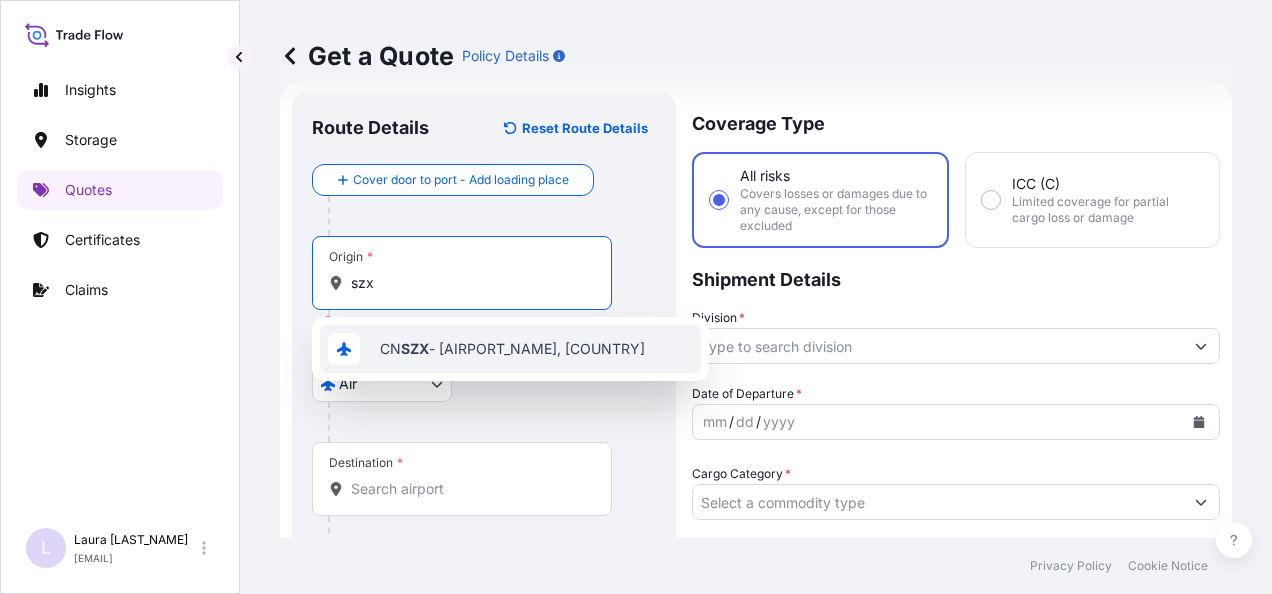 click on "[CITY] - [CITY], [COUNTRY]" at bounding box center (512, 349) 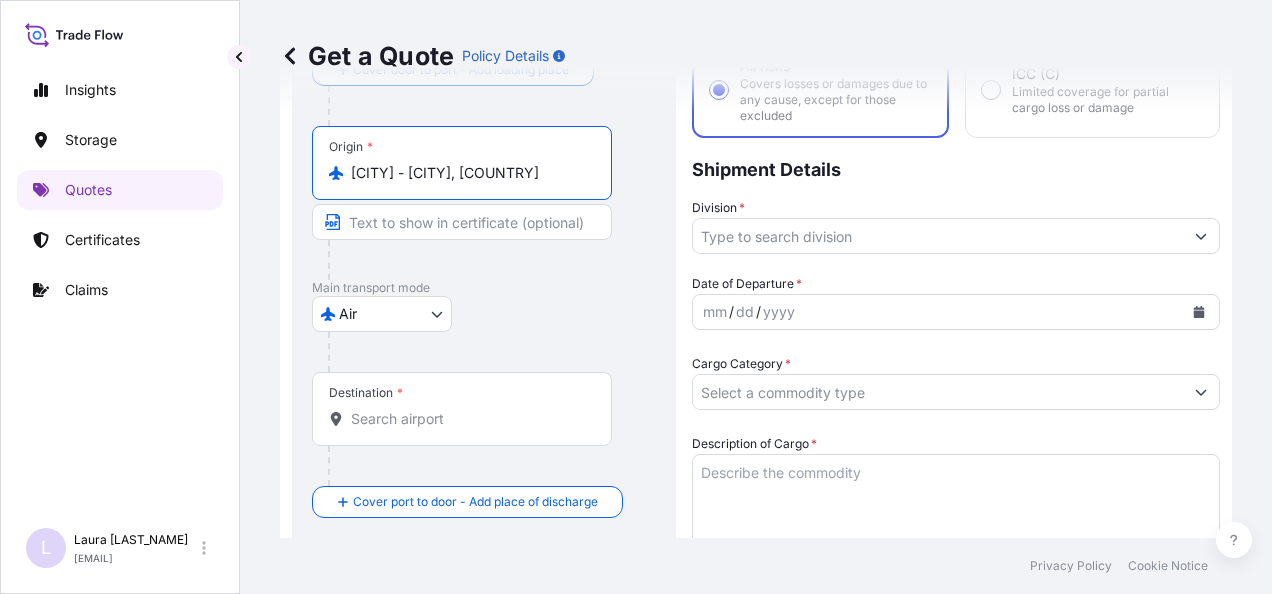 scroll, scrollTop: 158, scrollLeft: 0, axis: vertical 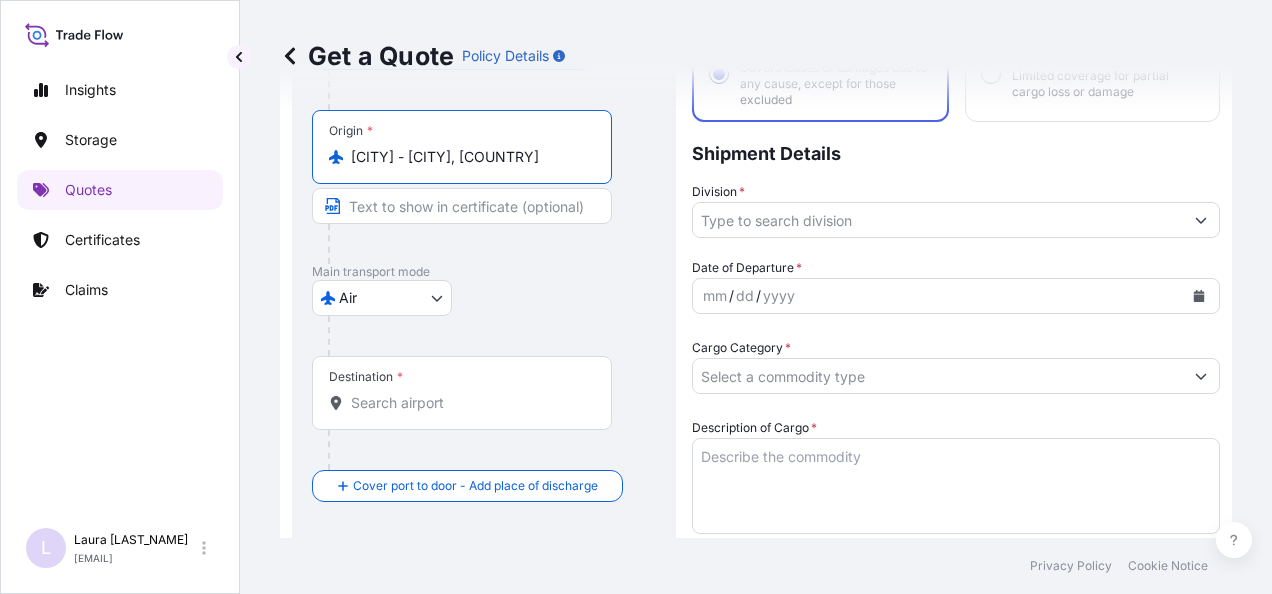 type on "[CITY] - [CITY], [COUNTRY]" 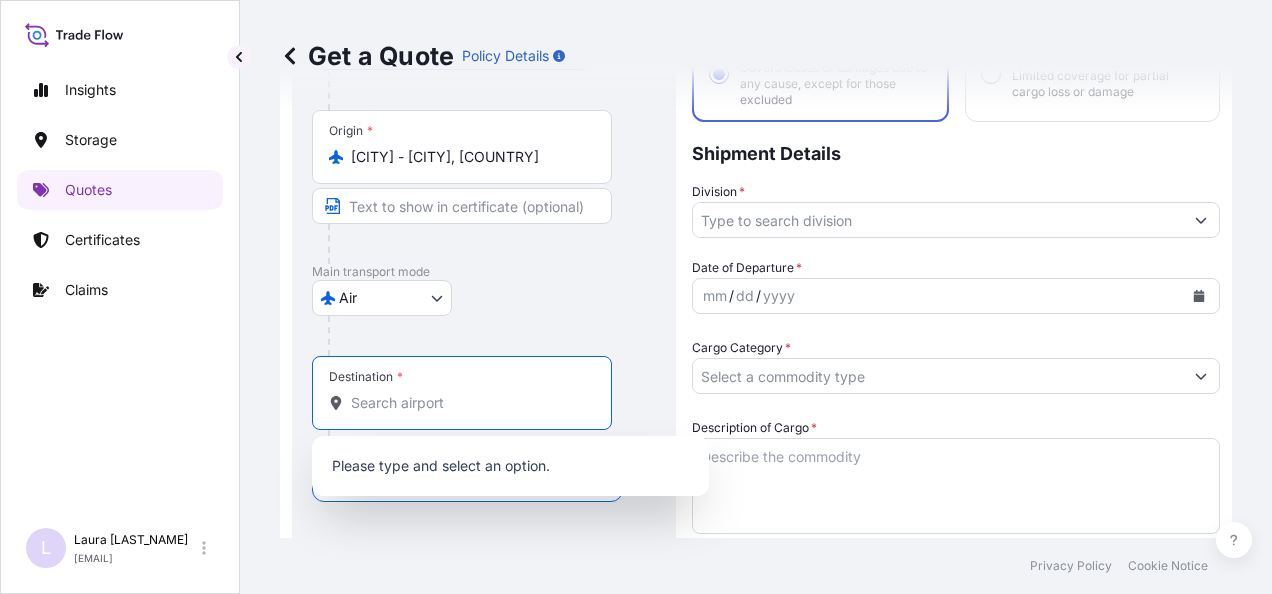 click on "Destination *" at bounding box center (469, 403) 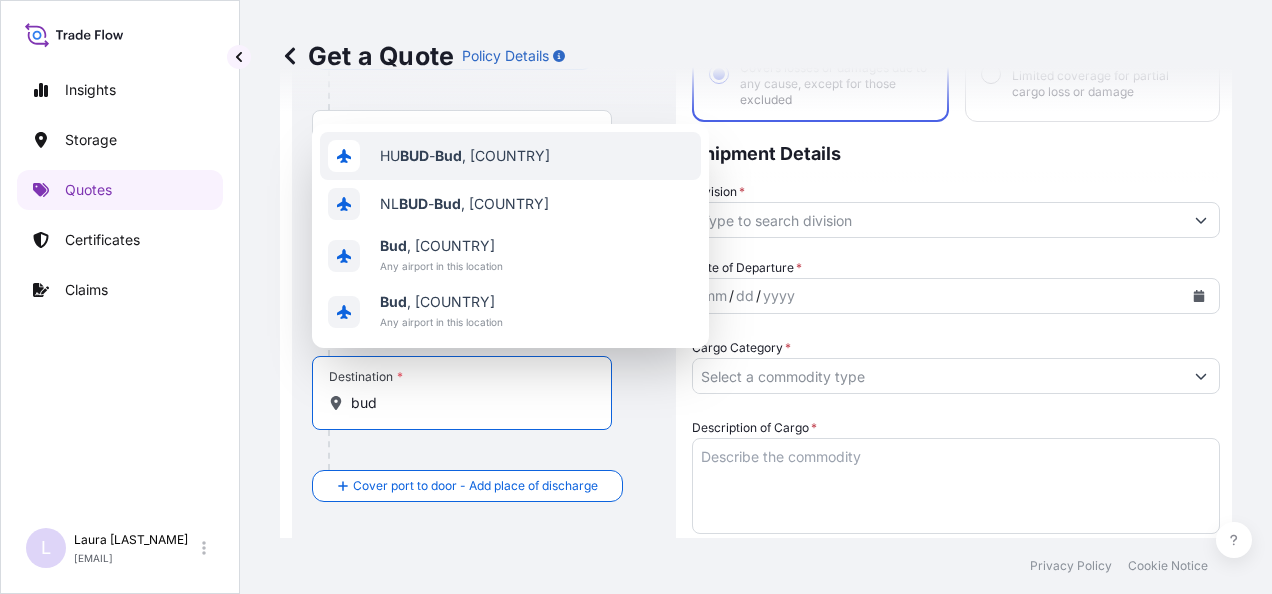 click on "[COUNTRY] - [CITY], [COUNTRY]" at bounding box center [510, 156] 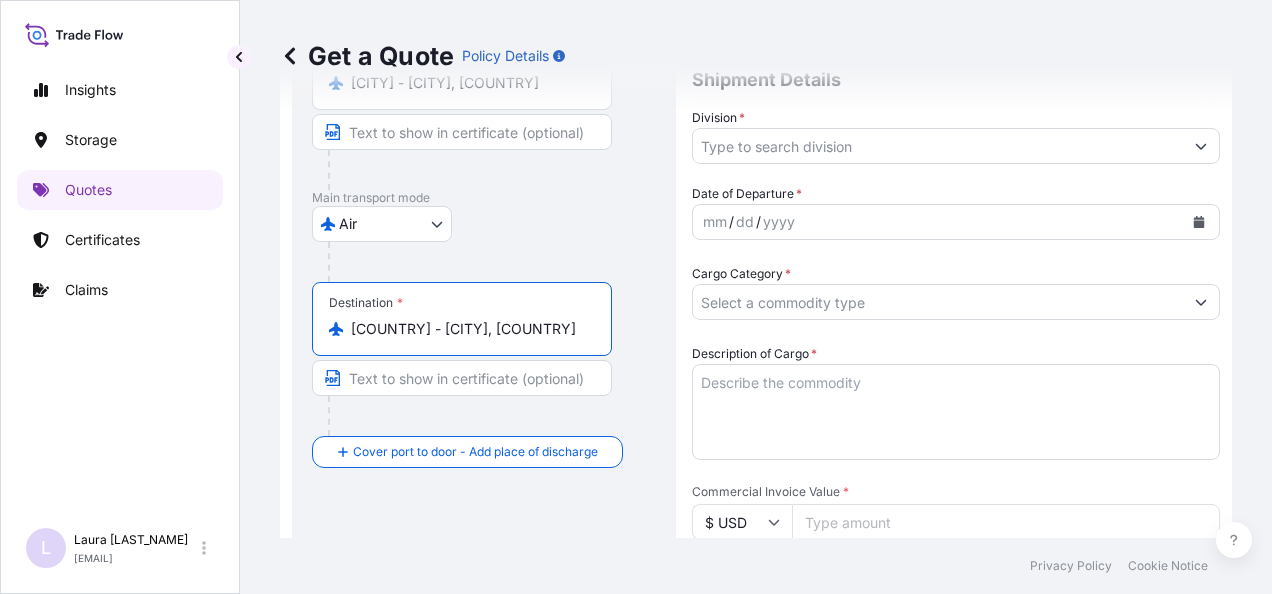 scroll, scrollTop: 239, scrollLeft: 0, axis: vertical 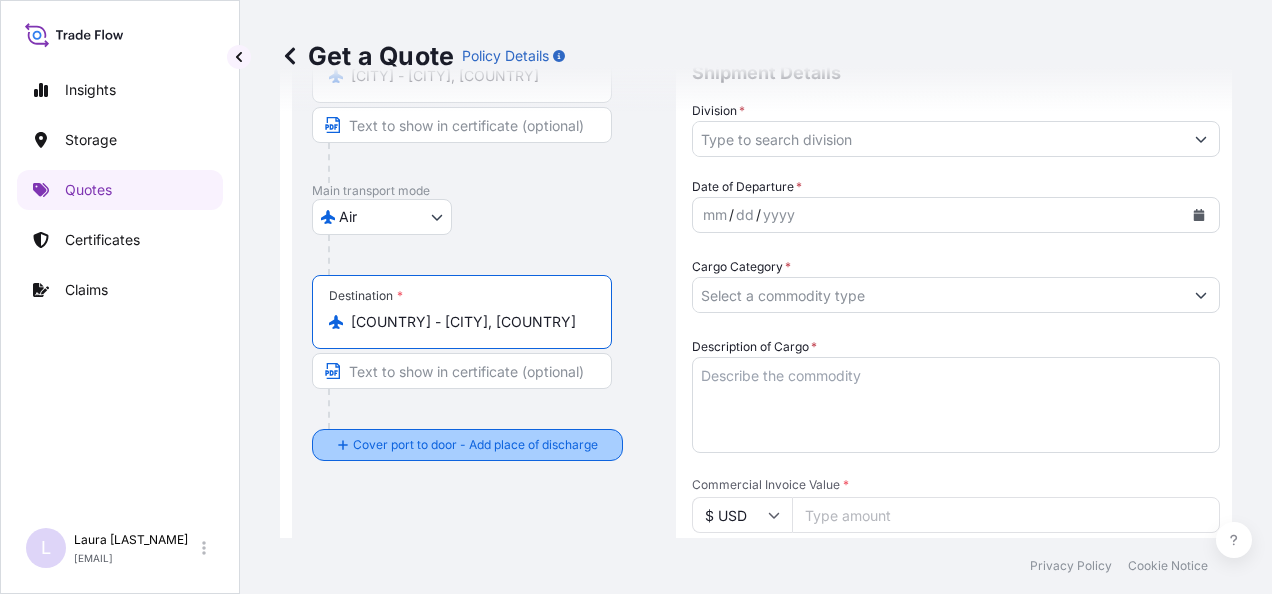 type on "[COUNTRY] - [CITY], [COUNTRY]" 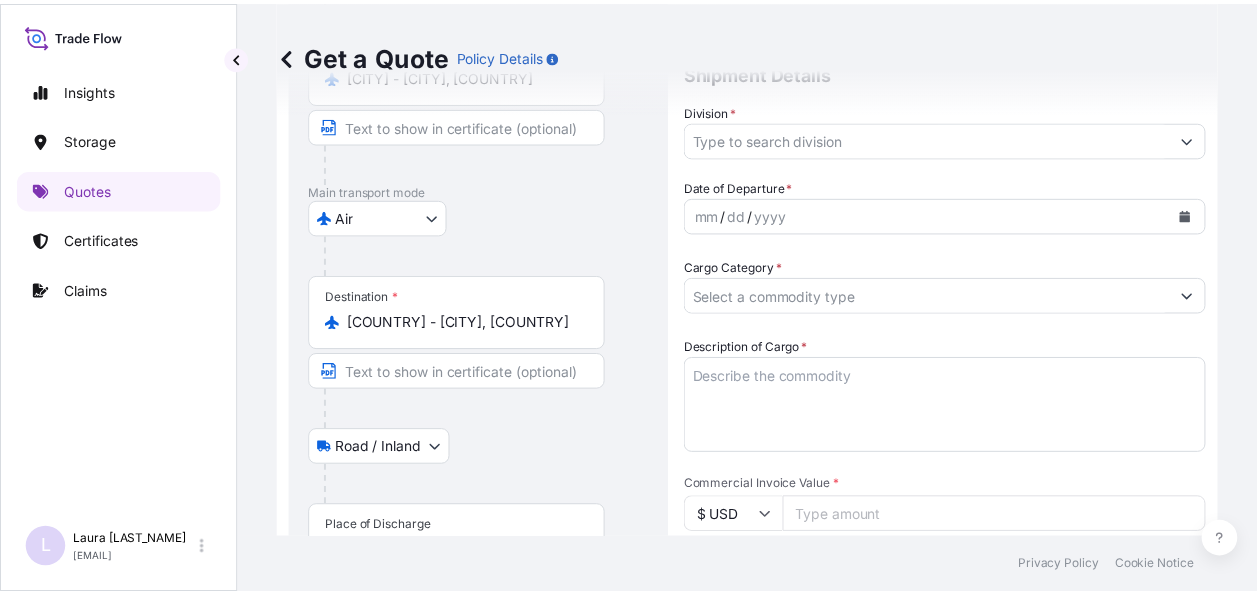 scroll, scrollTop: 315, scrollLeft: 0, axis: vertical 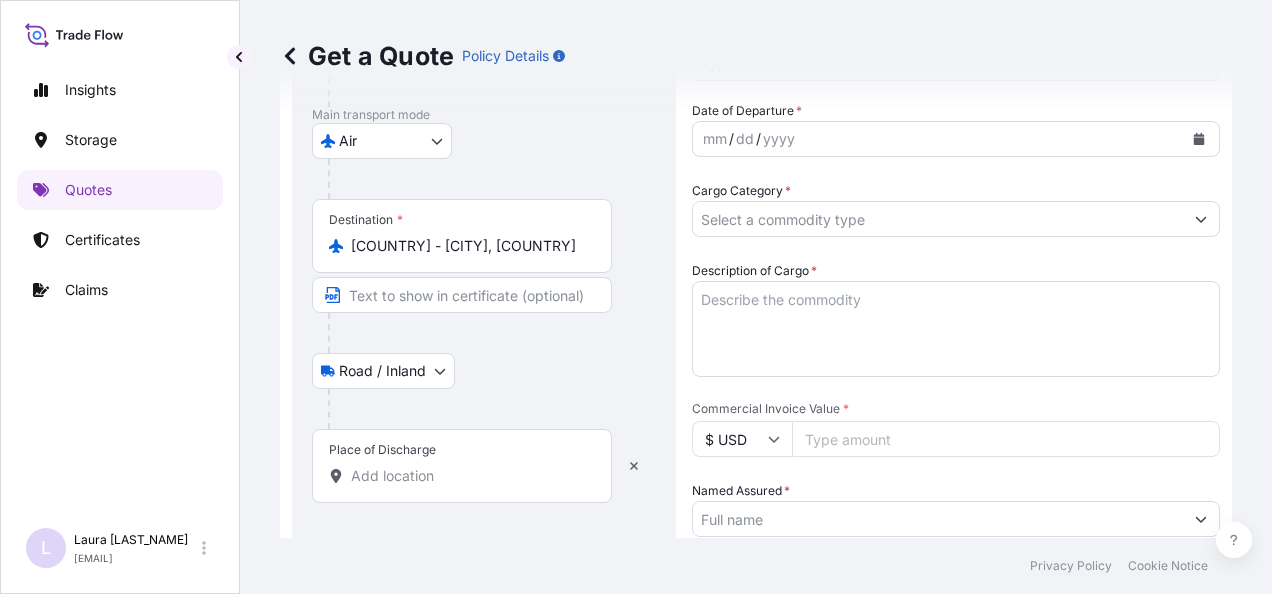 click on "Place of Discharge" at bounding box center (462, 466) 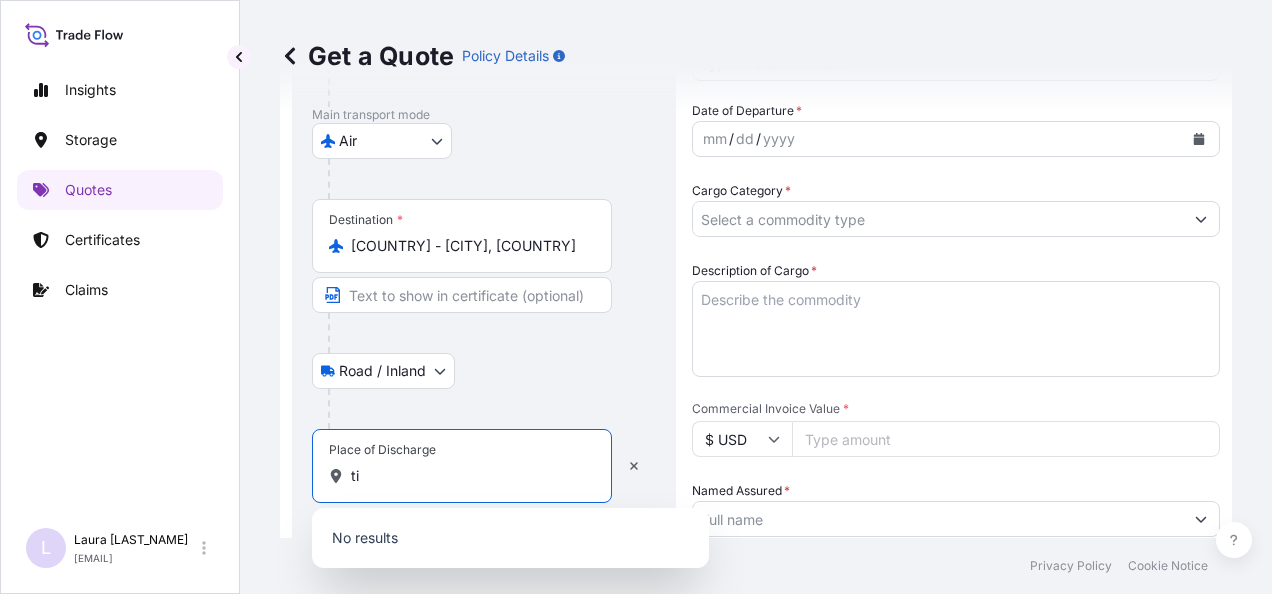 type on "t" 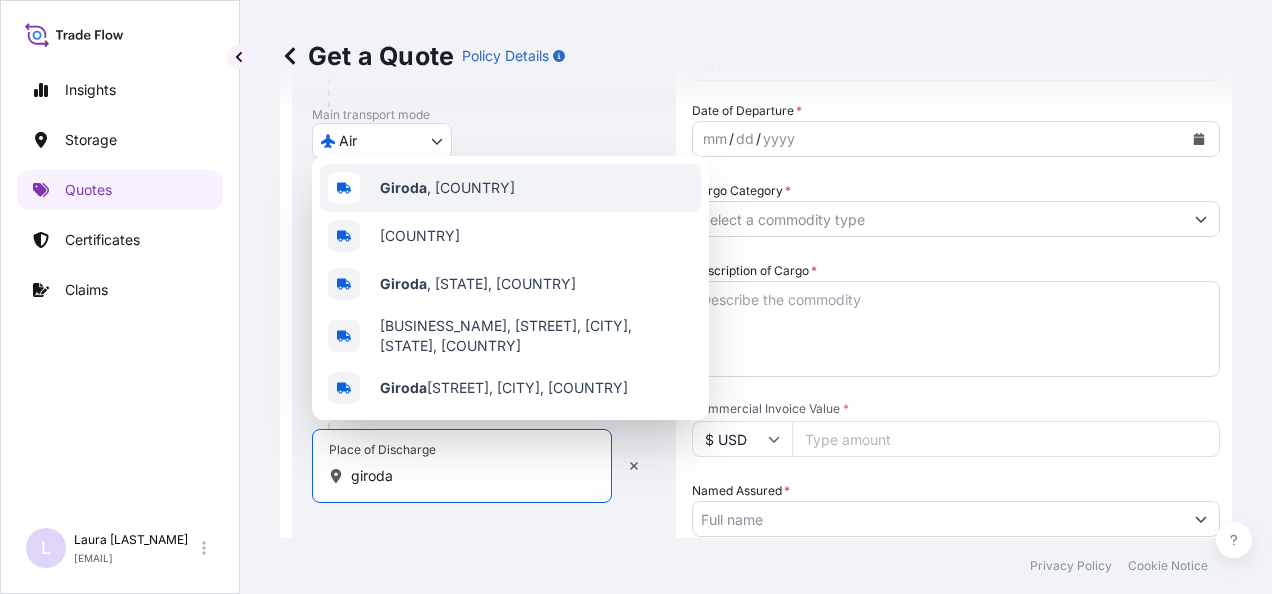 click on "[CITY], [COUNTRY]" at bounding box center [510, 188] 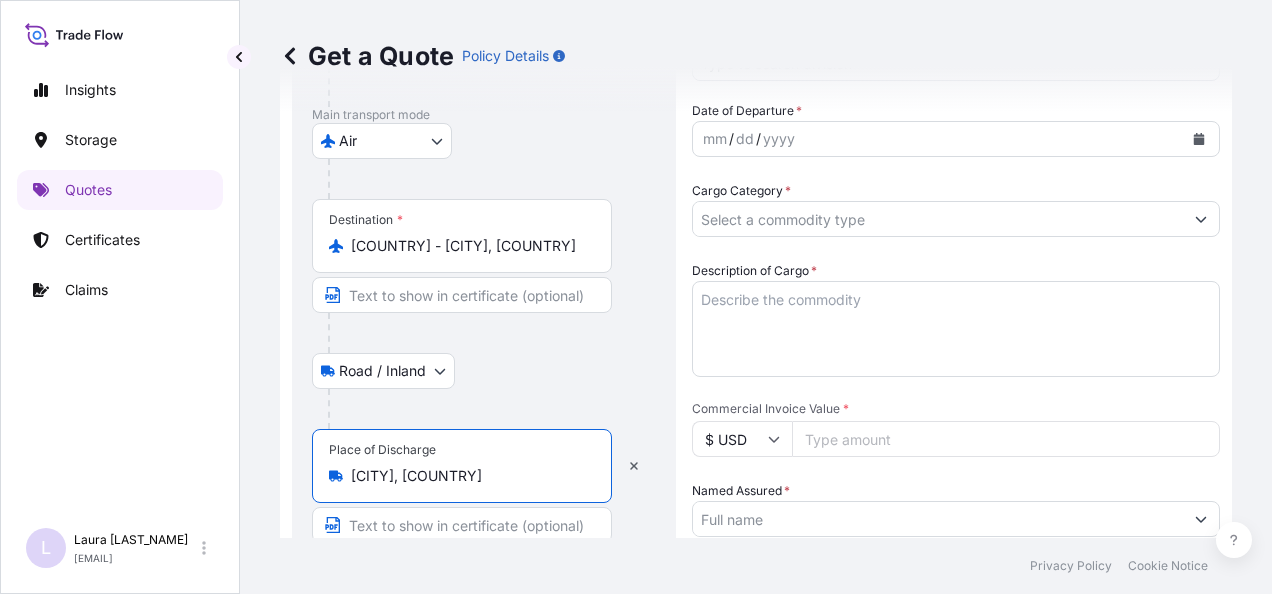 type on "[CITY], [COUNTRY]" 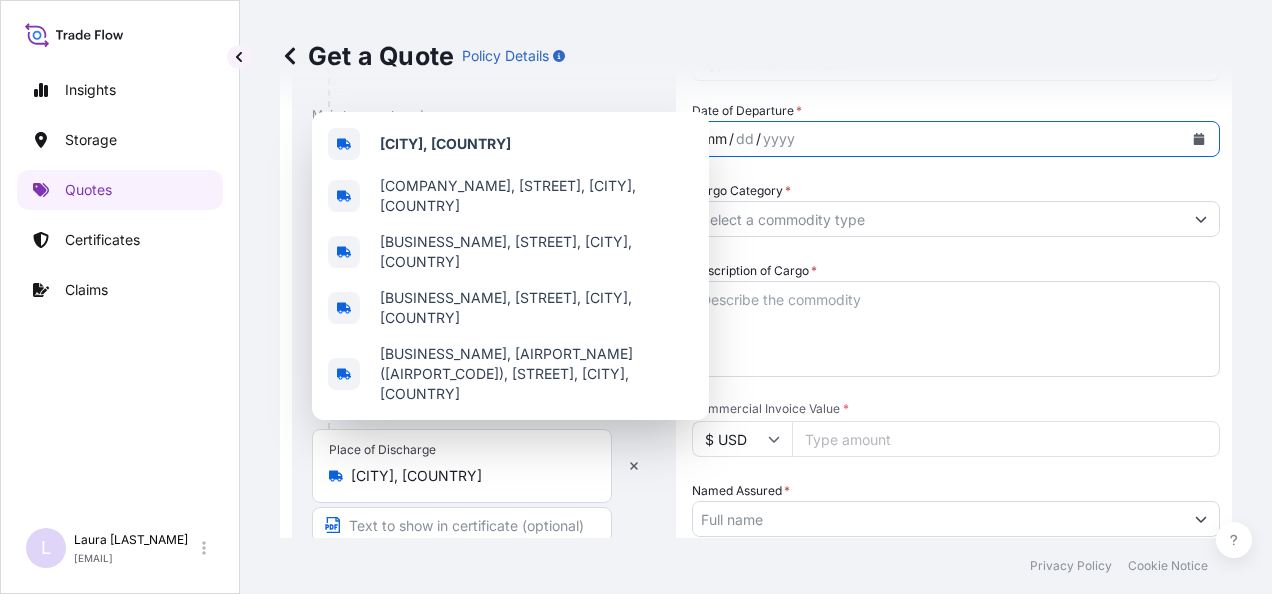 click on "mm / dd / yyyy" at bounding box center [938, 139] 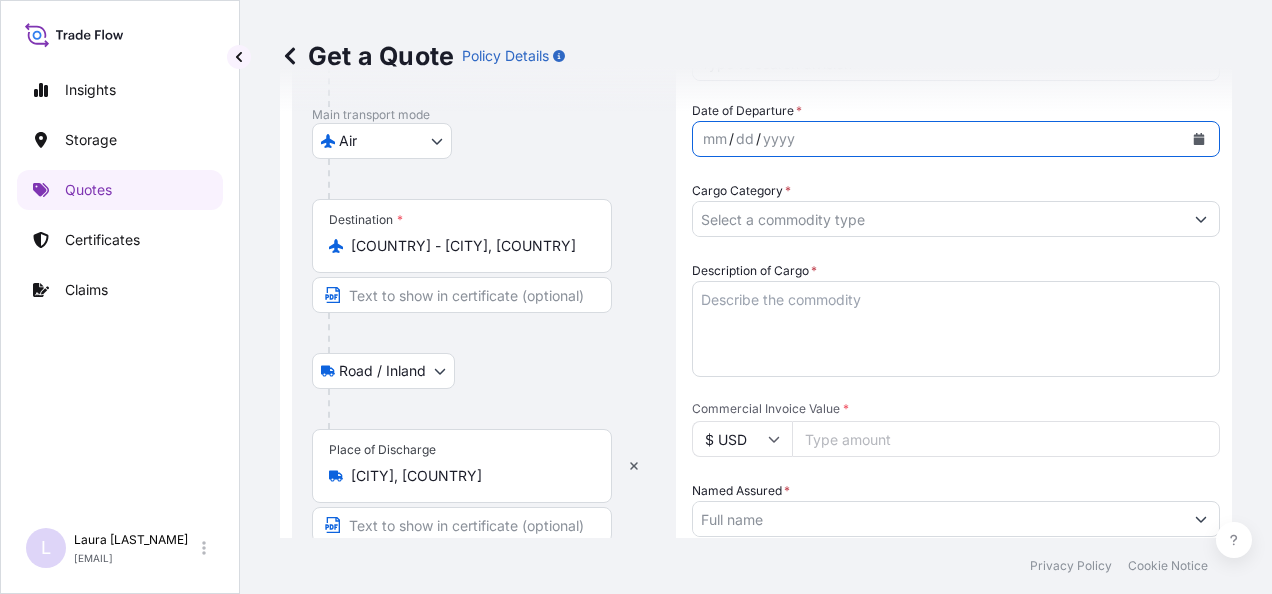 click 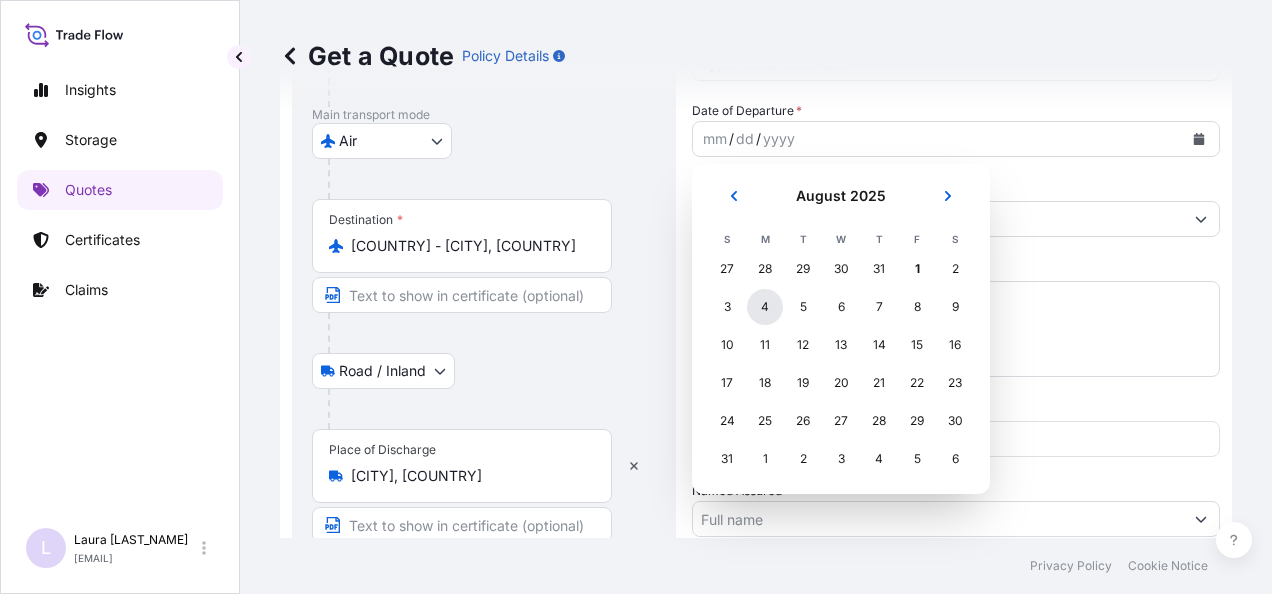 click on "4" at bounding box center (765, 307) 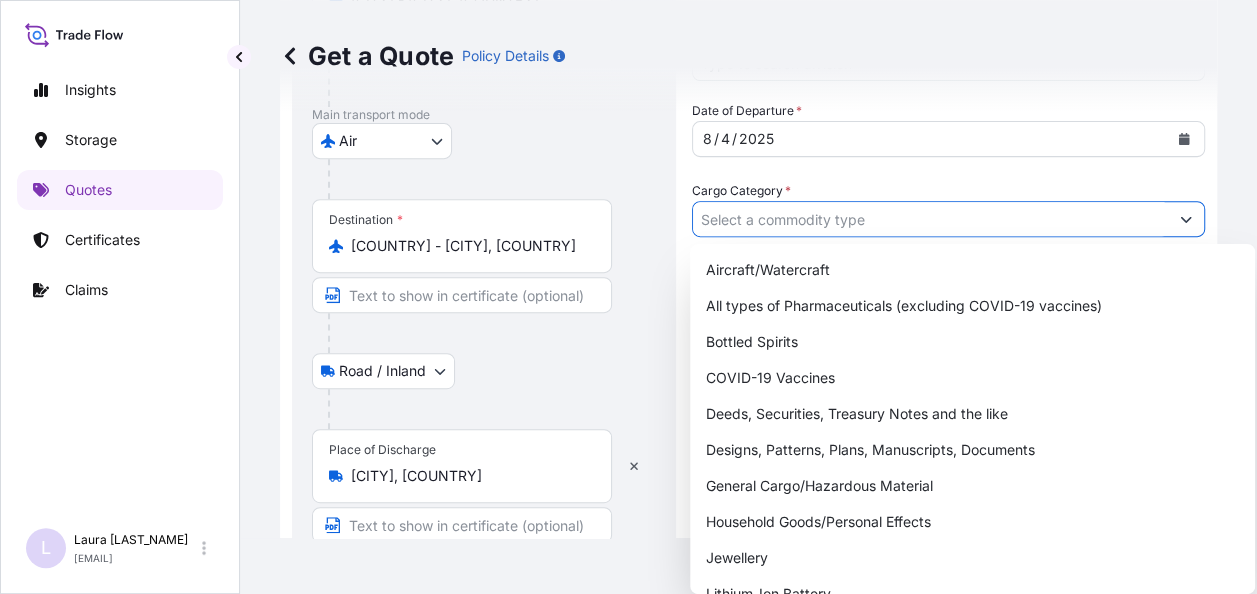 click on "Cargo Category *" at bounding box center [930, 219] 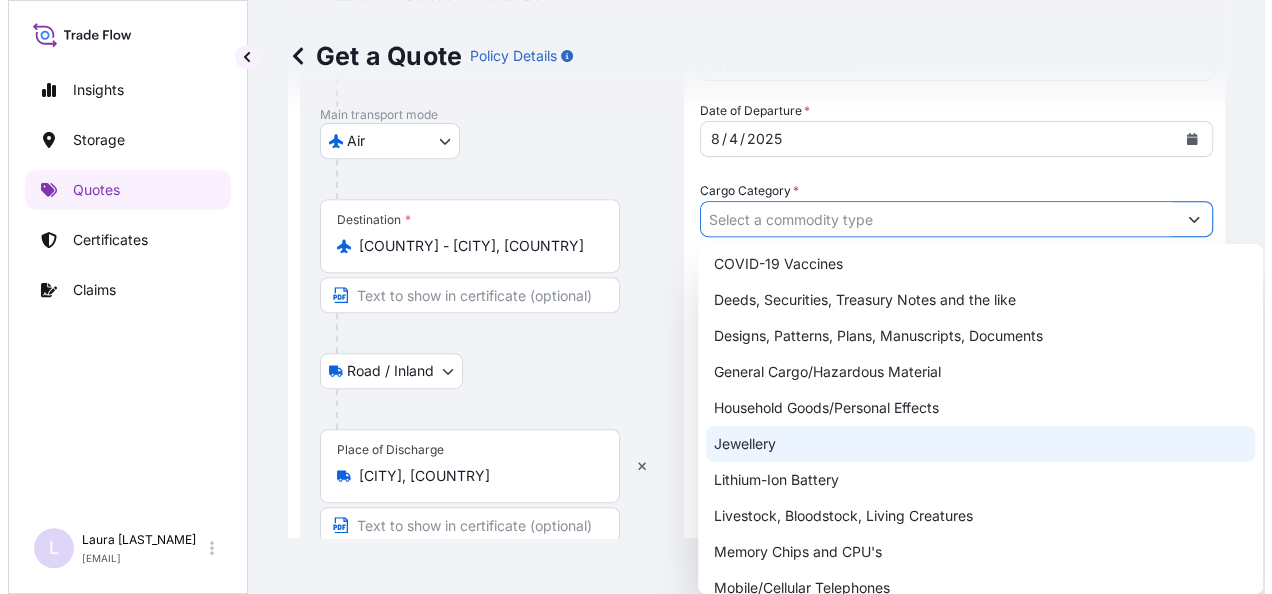 scroll, scrollTop: 123, scrollLeft: 0, axis: vertical 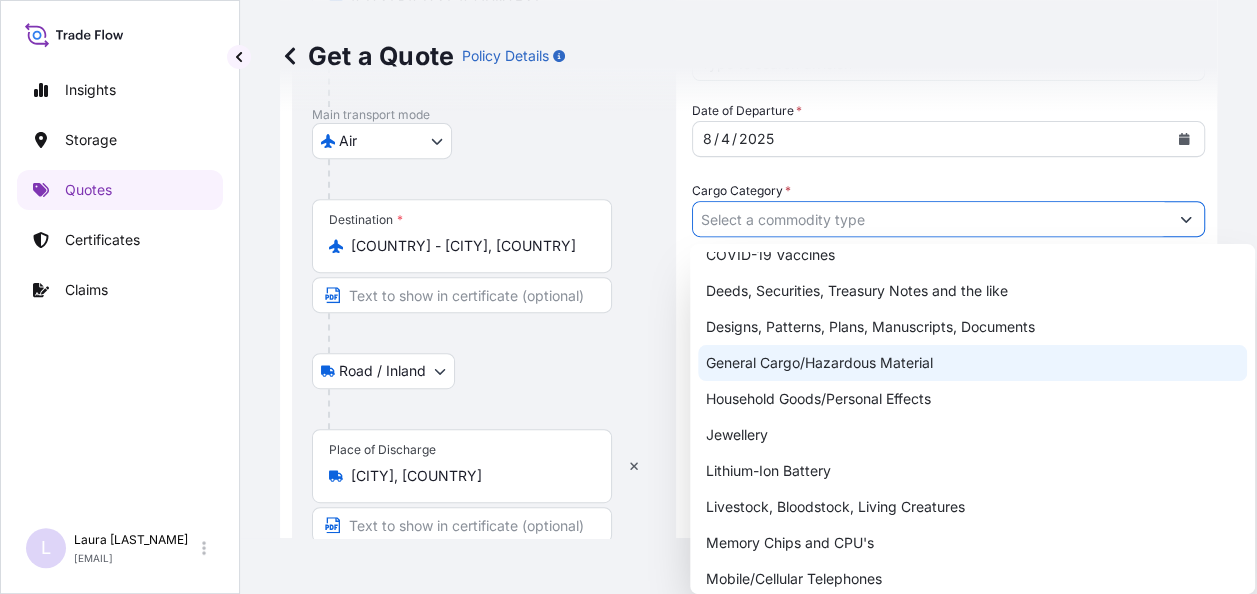 click on "General Cargo/Hazardous Material" at bounding box center [972, 363] 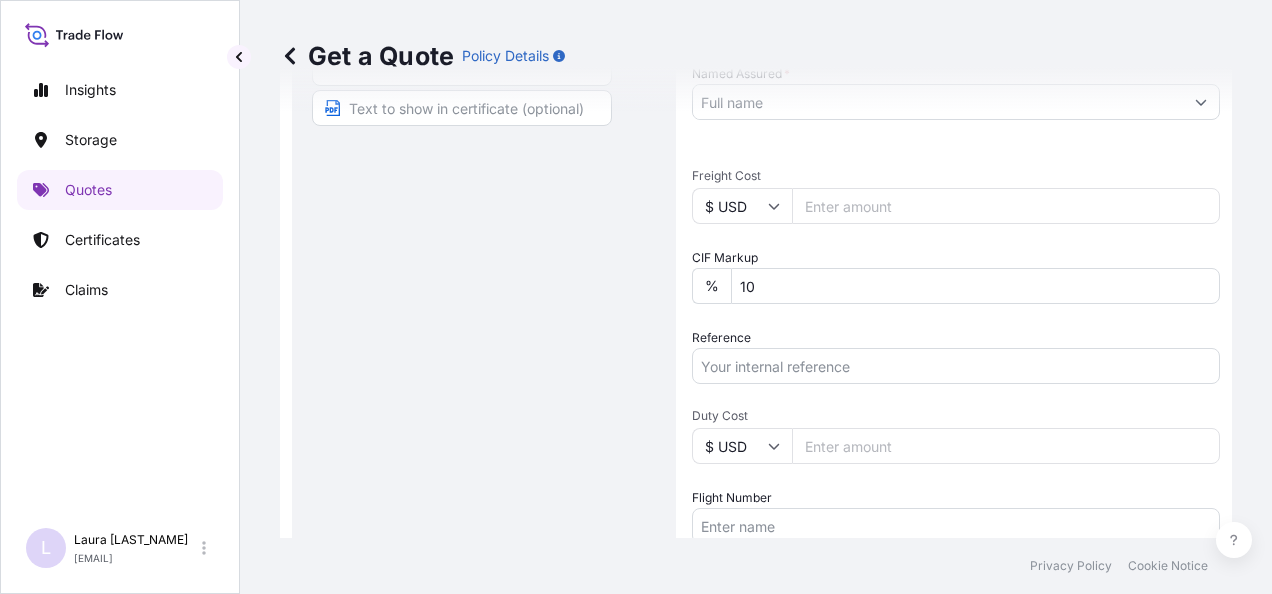 scroll, scrollTop: 734, scrollLeft: 0, axis: vertical 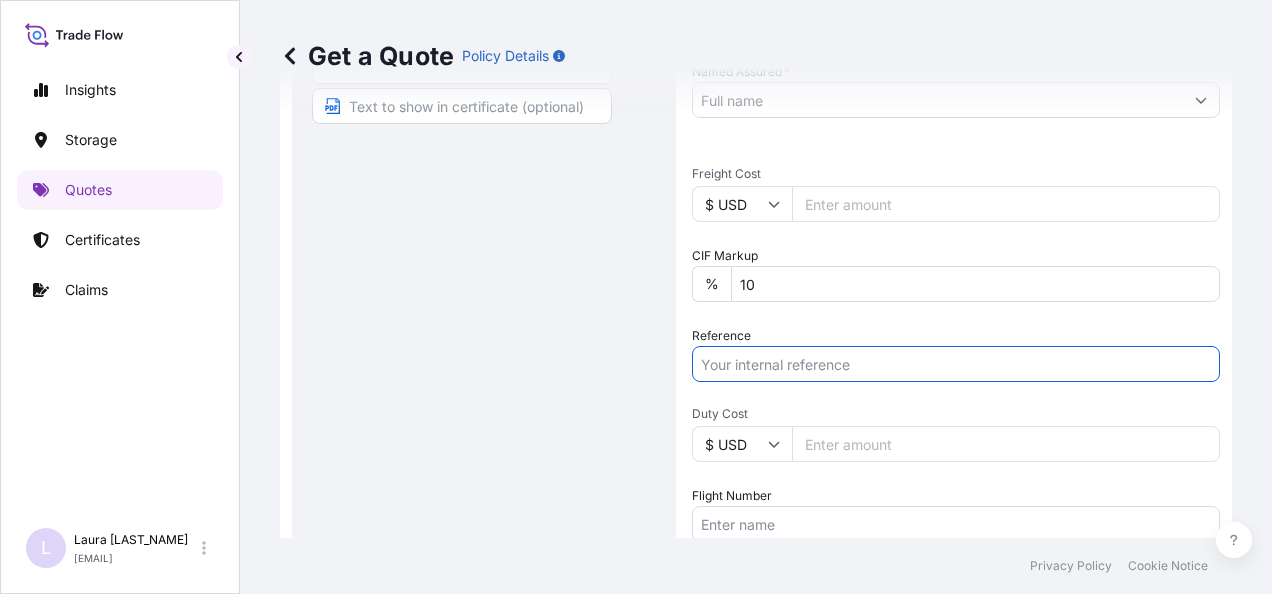 click on "Reference" at bounding box center [956, 364] 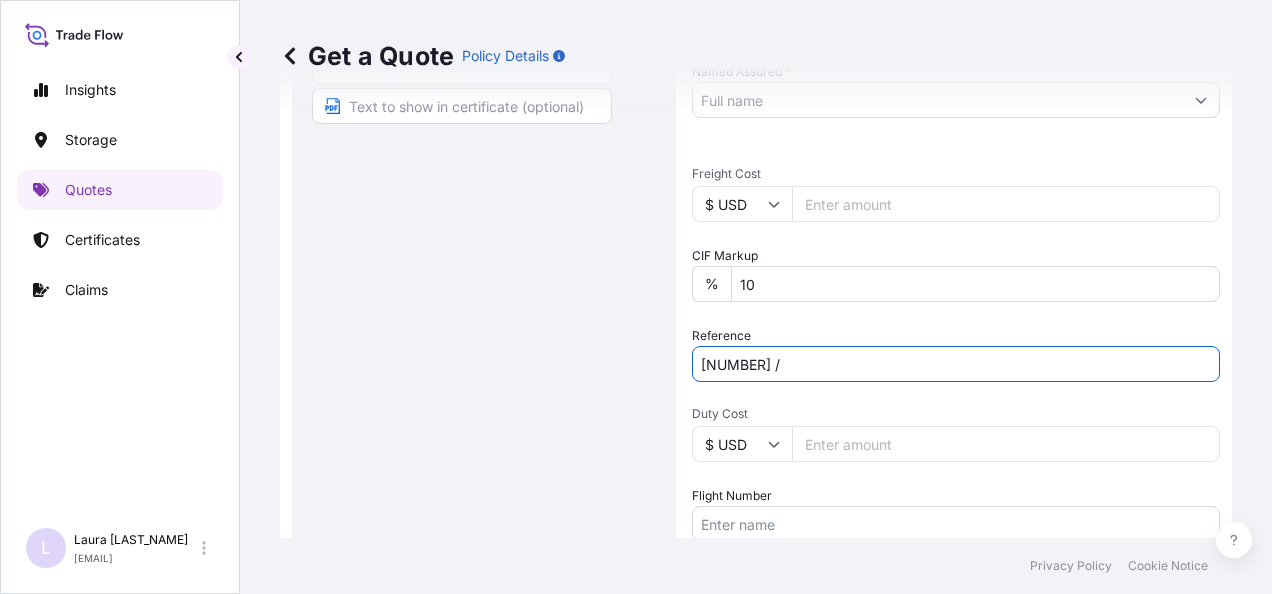 paste on "RO1011001593" 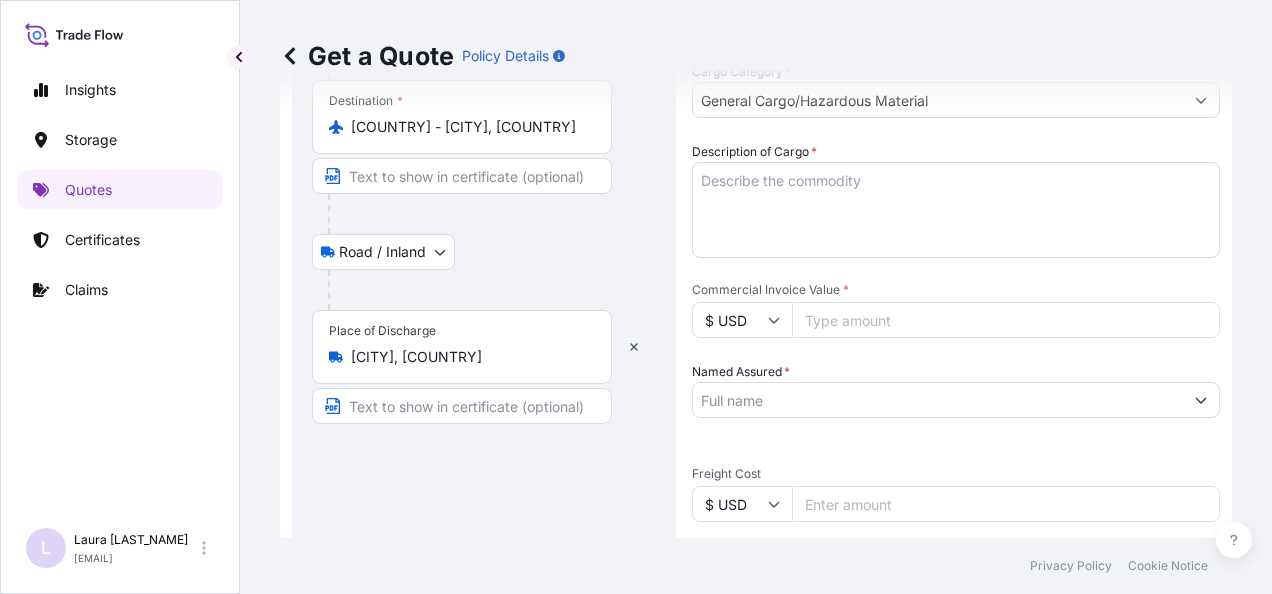 scroll, scrollTop: 444, scrollLeft: 0, axis: vertical 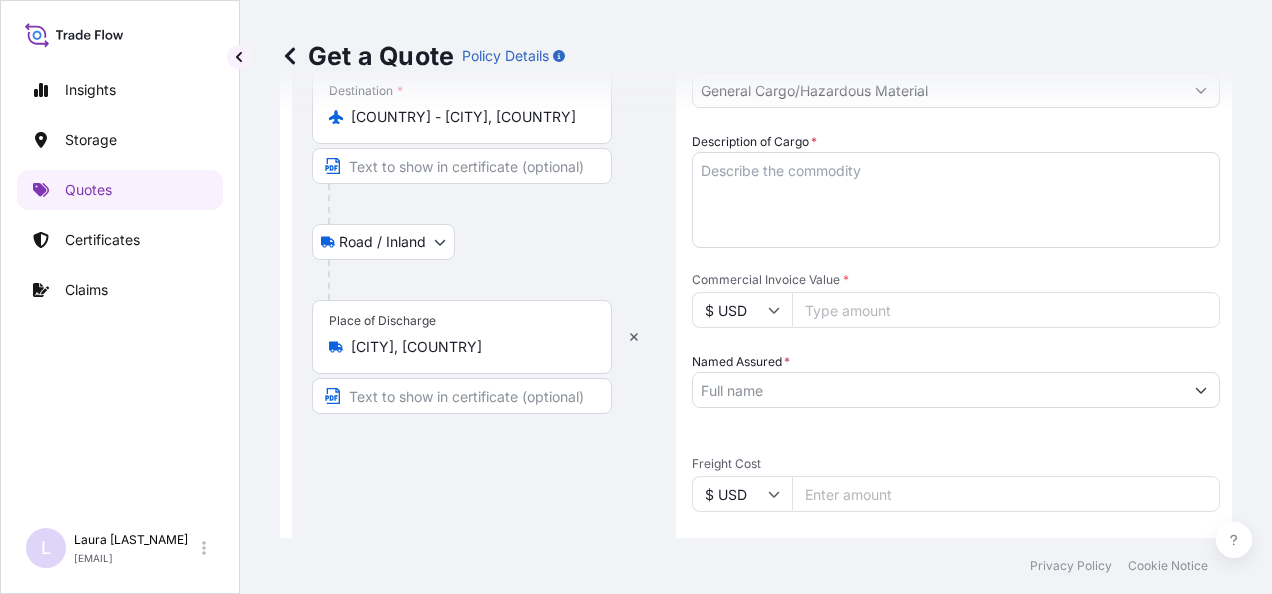 type on "[NUMBER] / [NUMBER]" 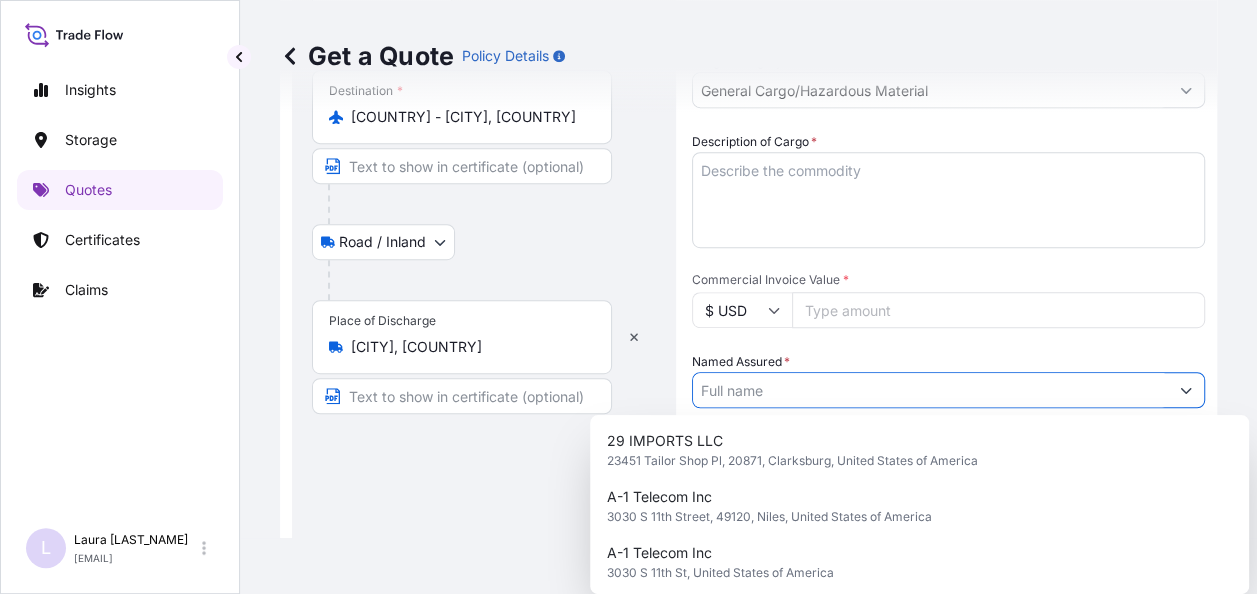 click on "Named Assured *" at bounding box center [930, 390] 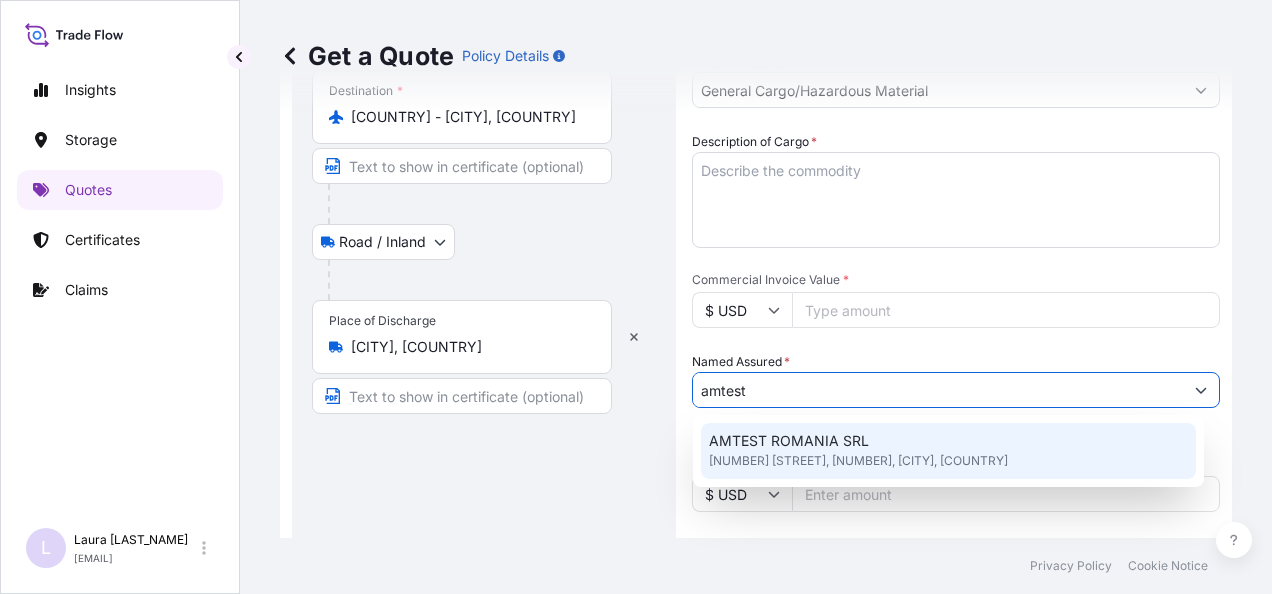 click on "[NUMBER] [STREET], [NUMBER], [CITY], [COUNTRY]" at bounding box center [858, 461] 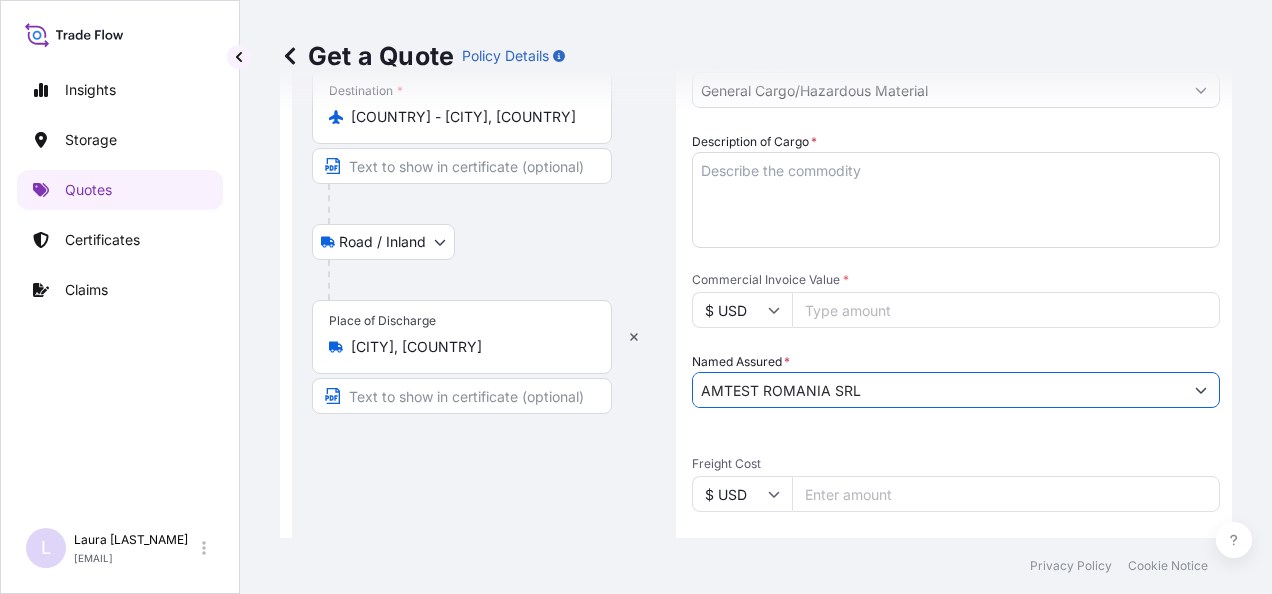 type on "AMTEST ROMANIA SRL" 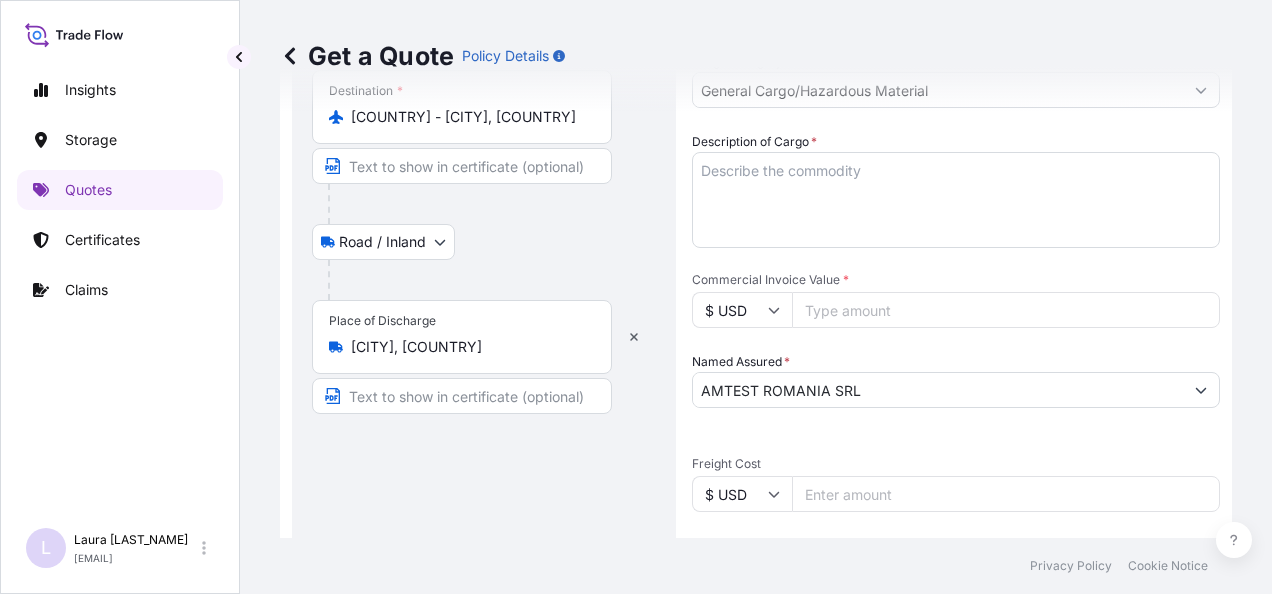 click on "$ USD" at bounding box center (742, 310) 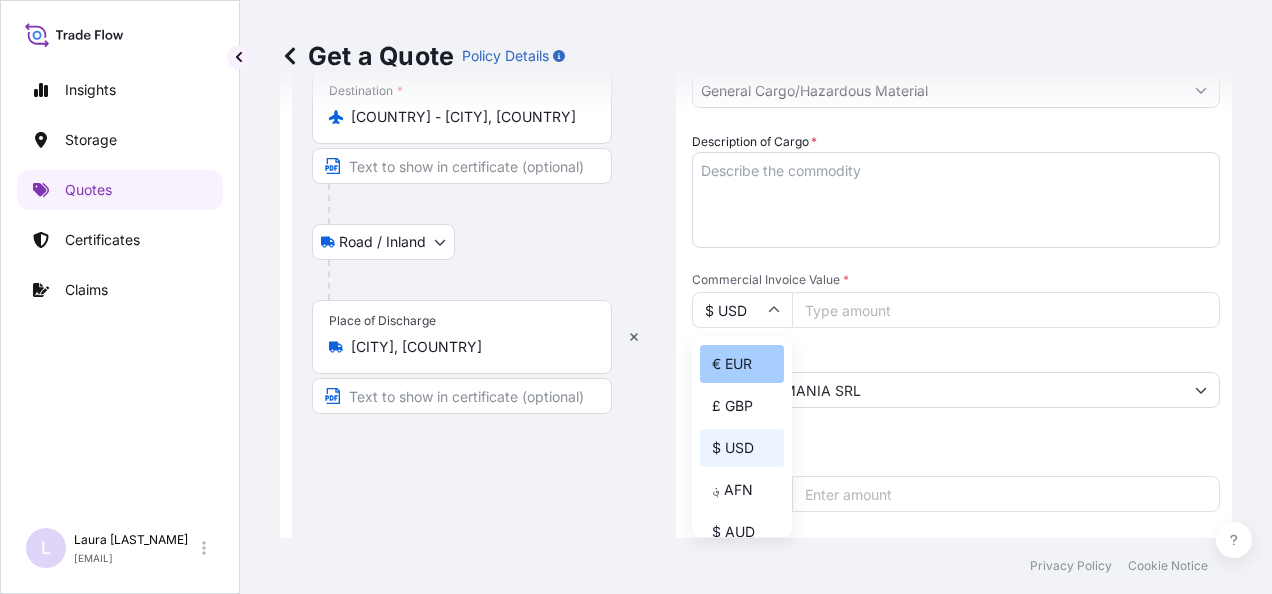 click on "€ EUR" at bounding box center [742, 364] 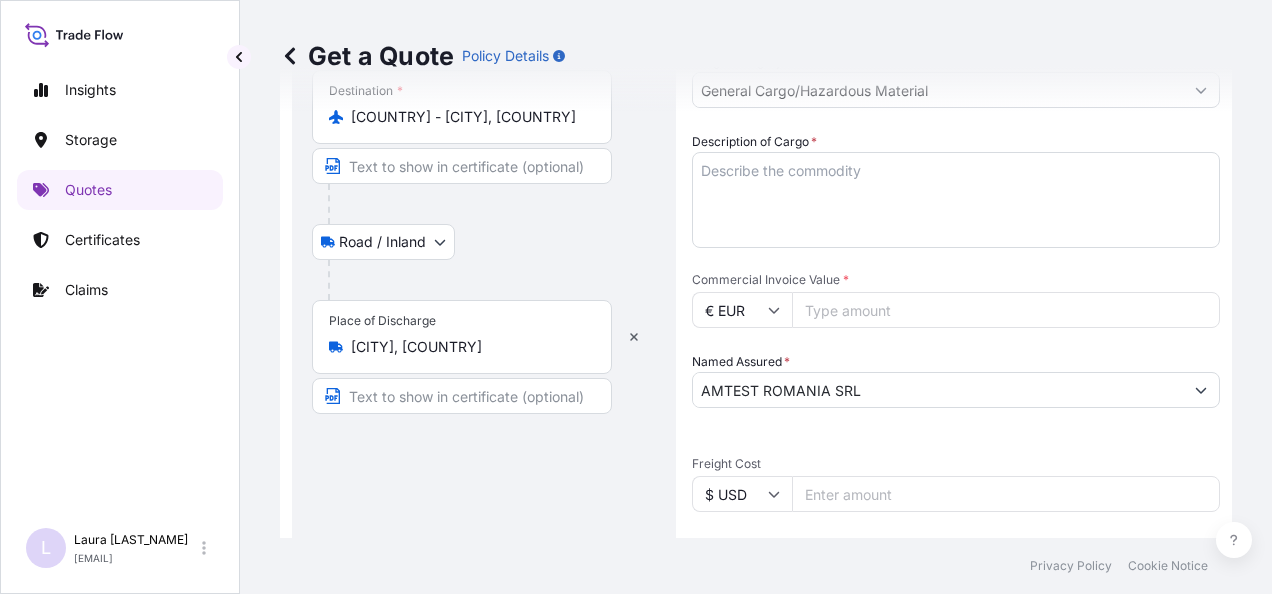 click on "Place of Discharge [CITY], [COUNTRY]" at bounding box center (462, 337) 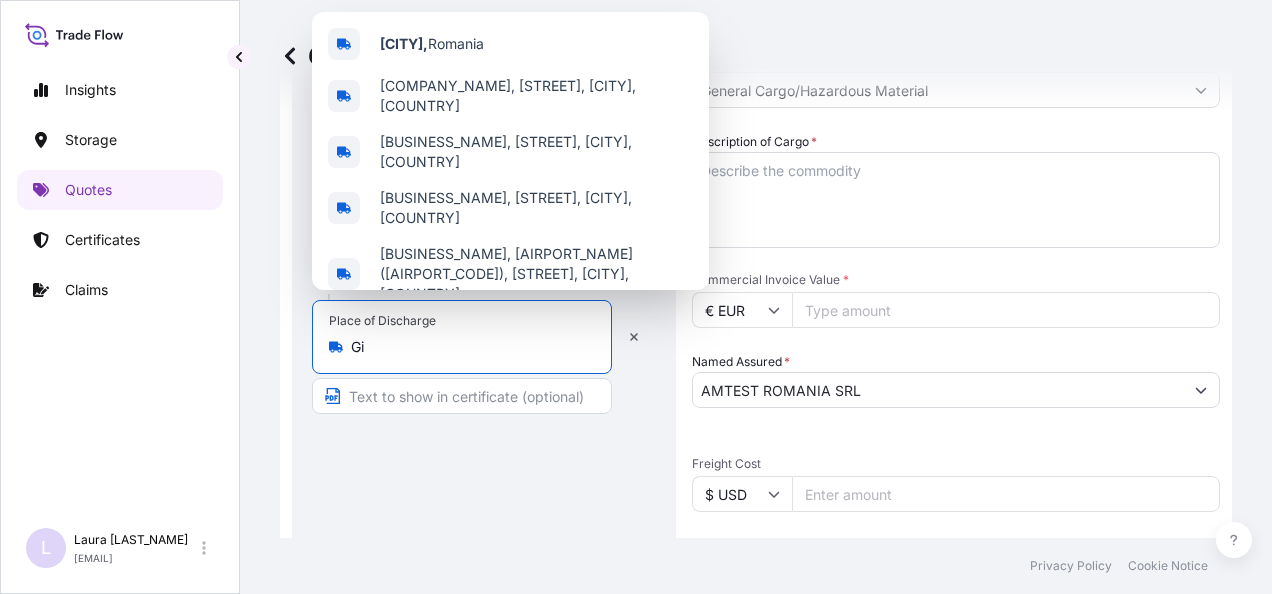 type on "G" 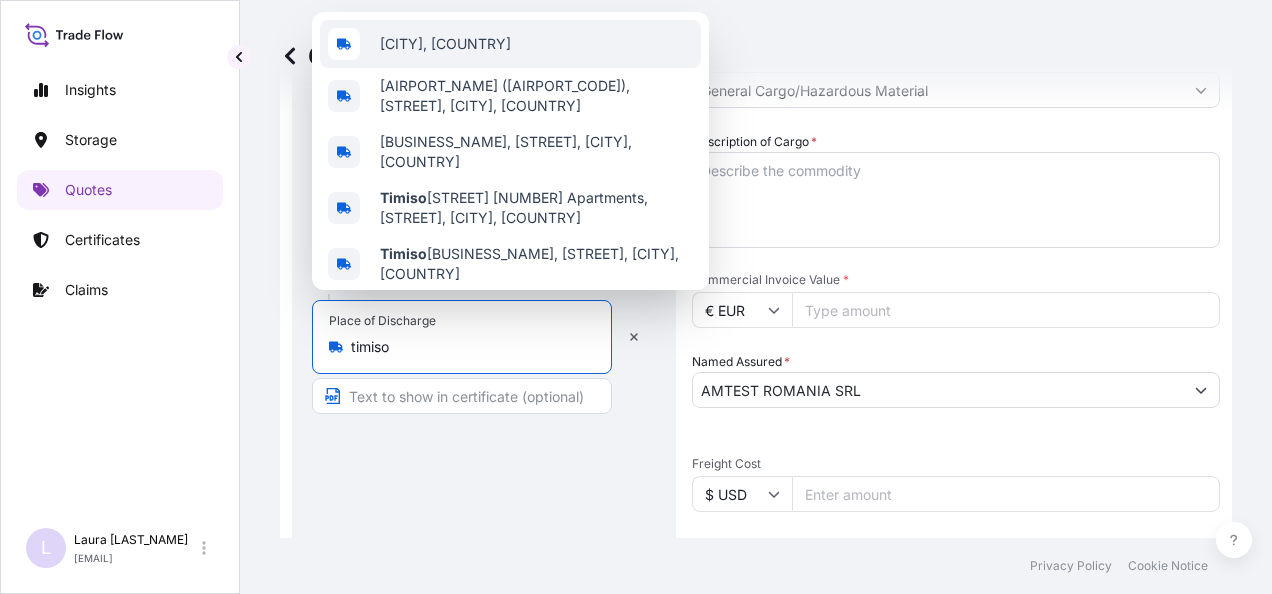 click on "[CITY], [COUNTRY]" at bounding box center (445, 44) 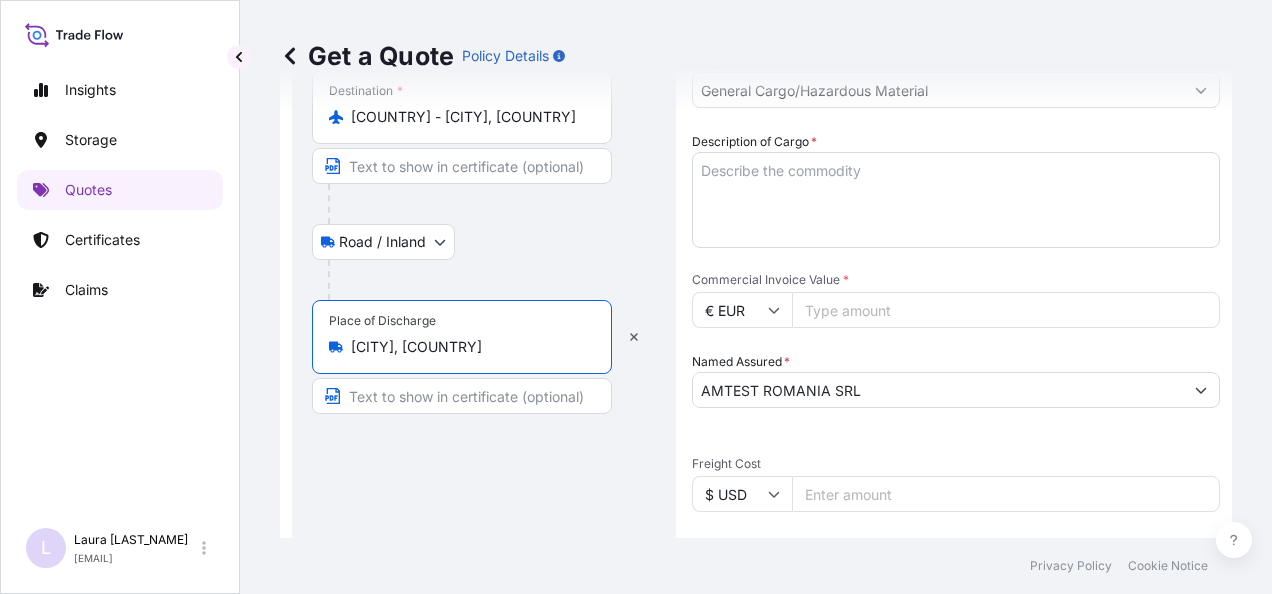 type on "[CITY], [COUNTRY]" 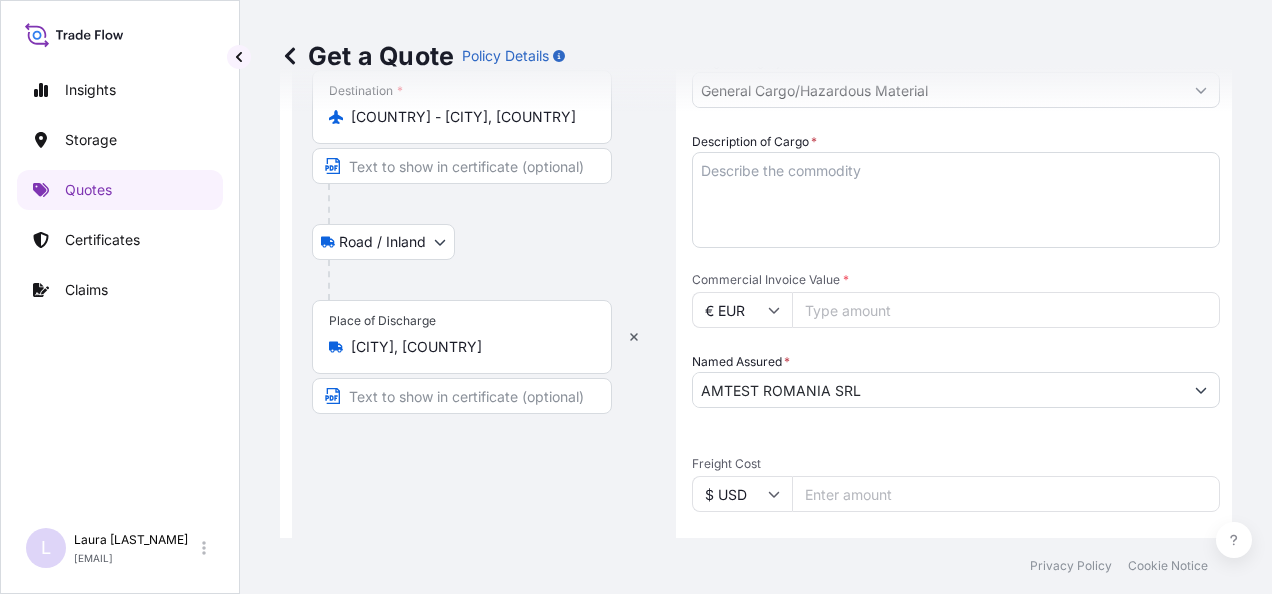 click on "$ USD" at bounding box center [742, 494] 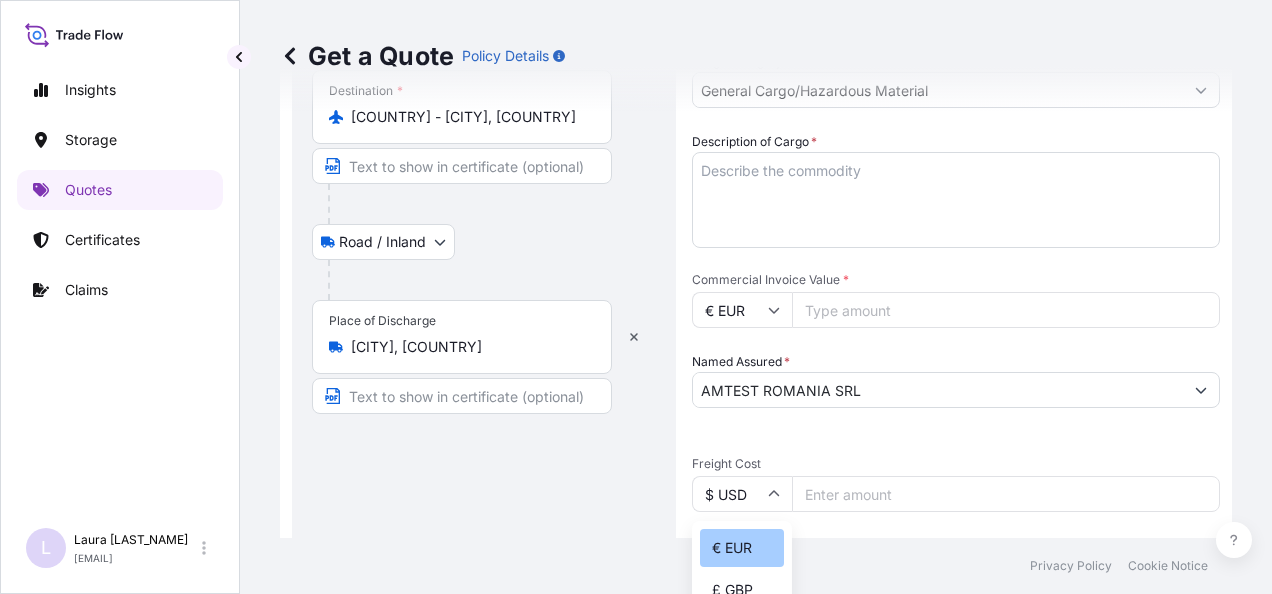 click on "€ EUR" at bounding box center [742, 548] 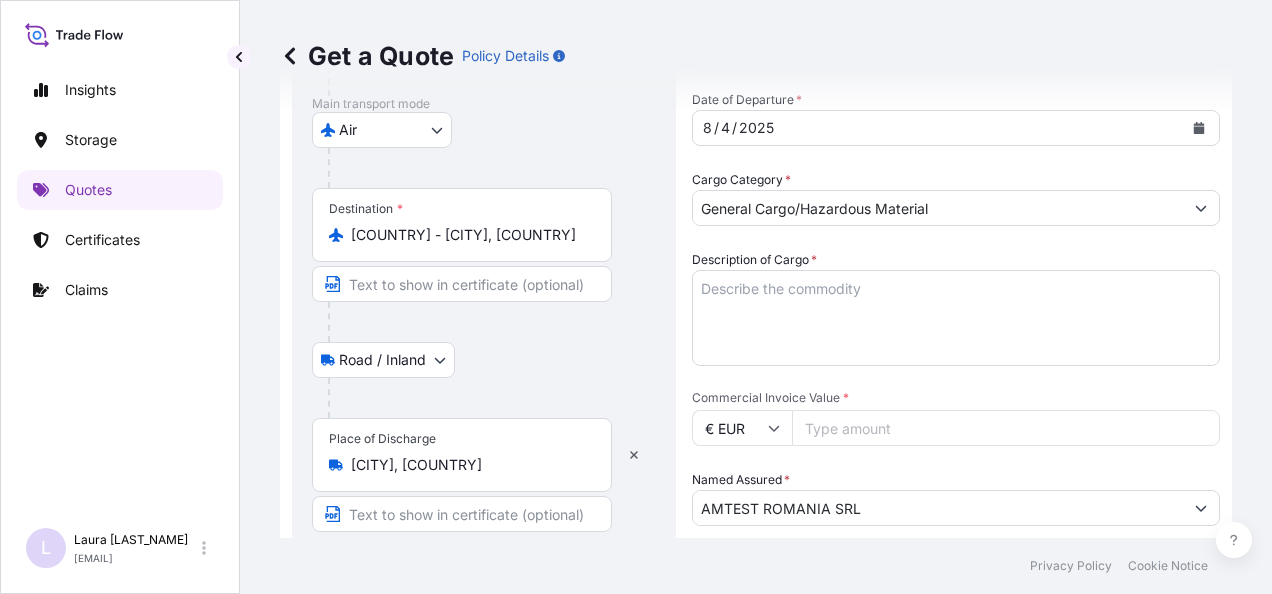scroll, scrollTop: 320, scrollLeft: 0, axis: vertical 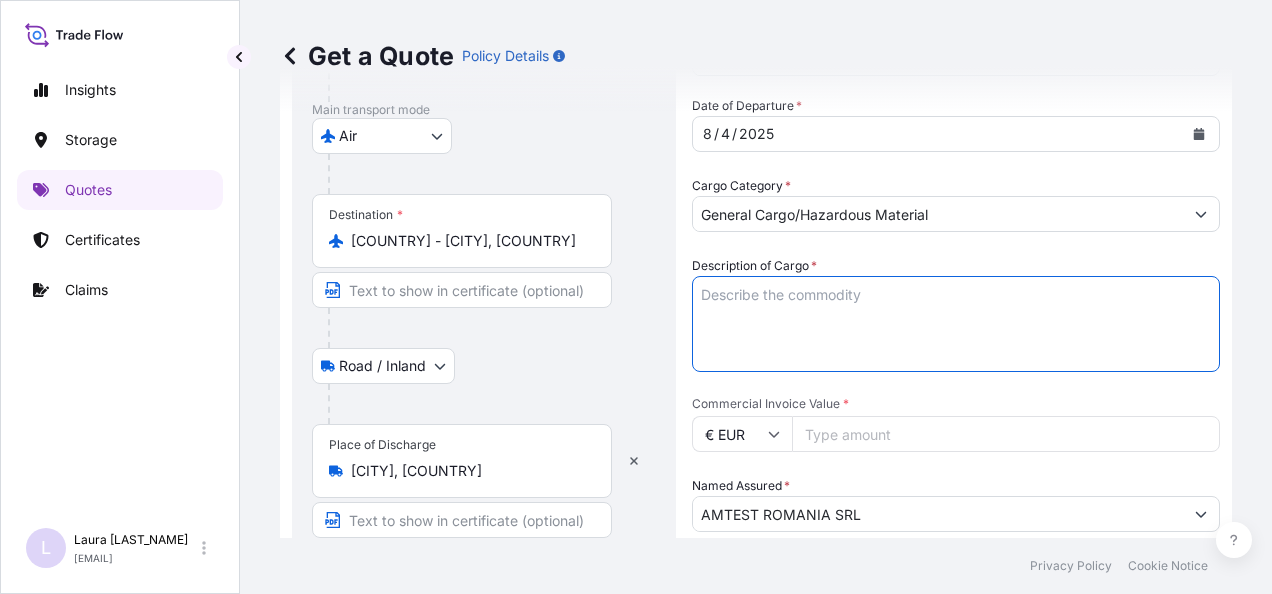 click on "Description of Cargo *" at bounding box center (956, 324) 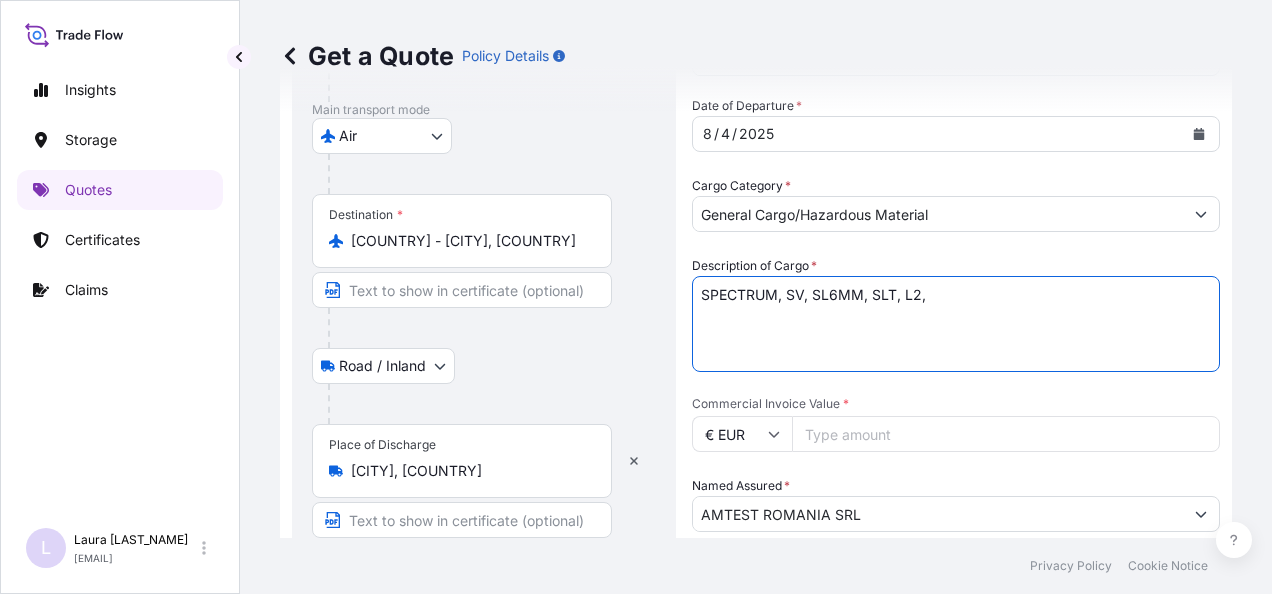 click on "SPECTRUM, SV, SL6MM, SLT, L2," at bounding box center (956, 324) 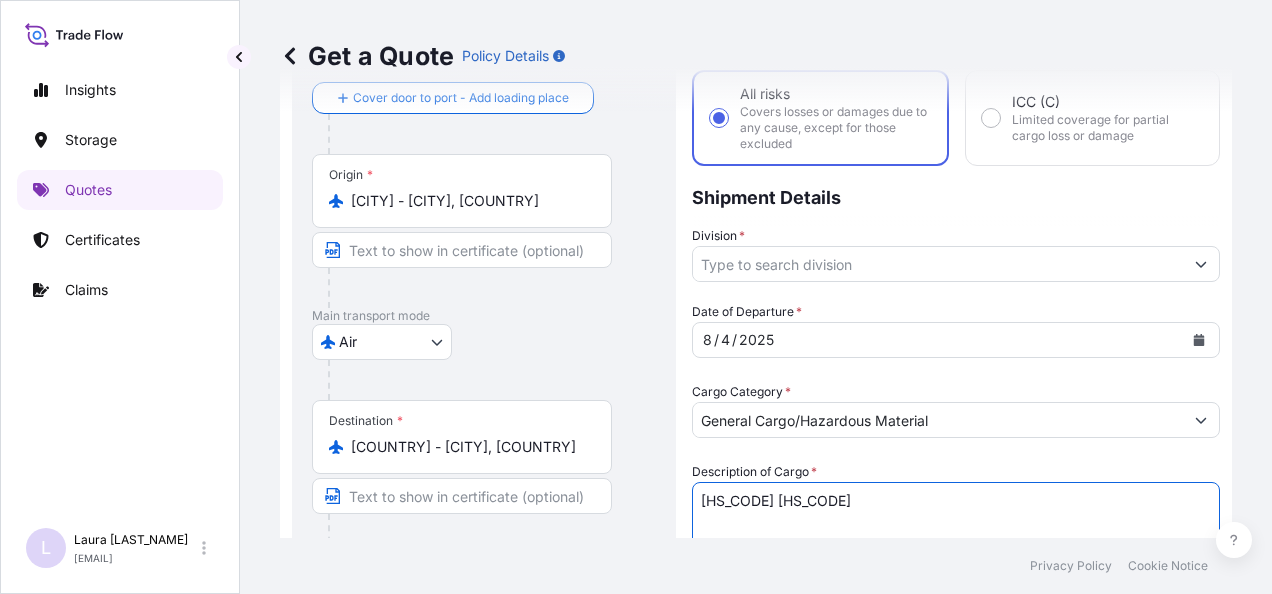 scroll, scrollTop: 0, scrollLeft: 0, axis: both 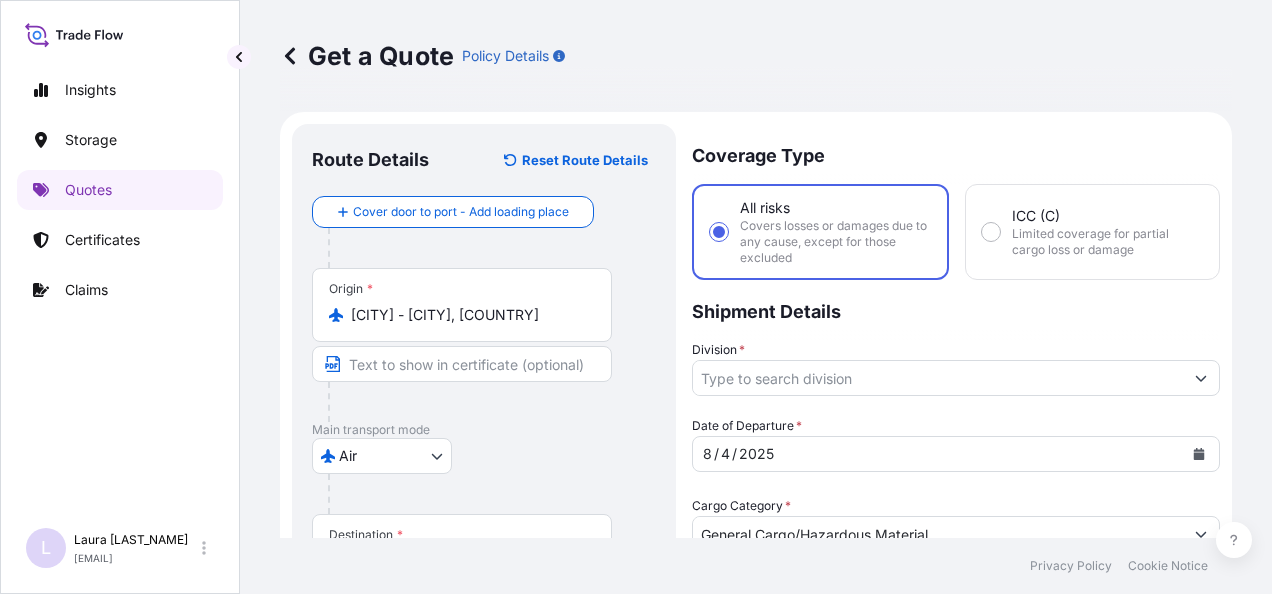 type on "[HS_CODE] [HS_CODE]" 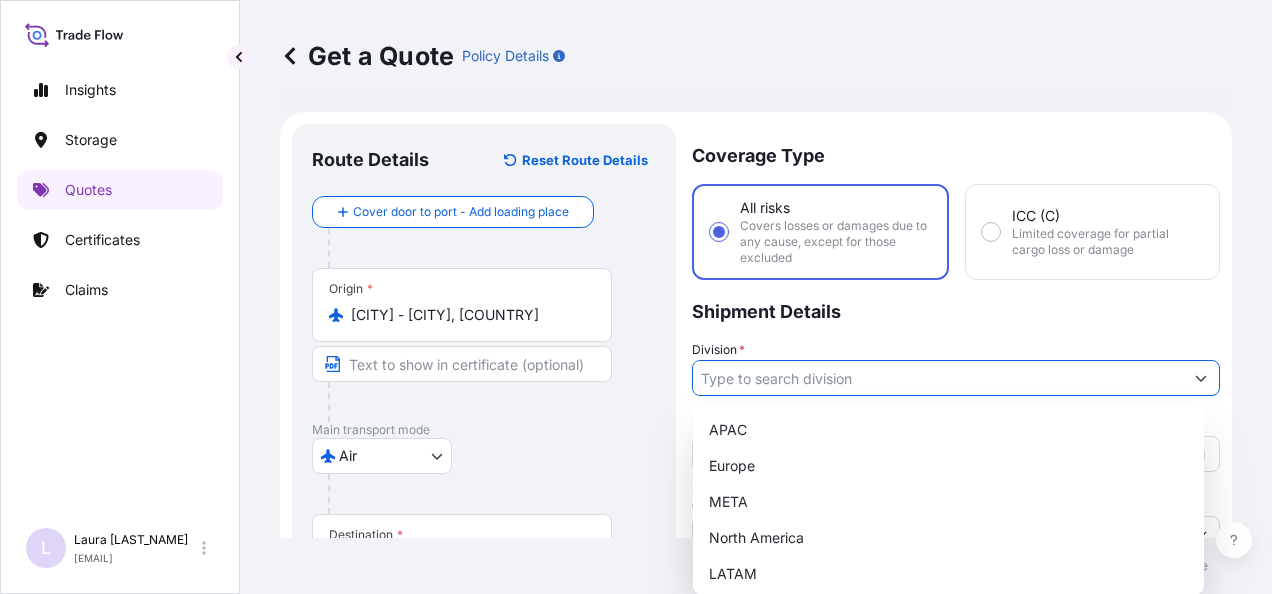 click on "Division *" at bounding box center [938, 378] 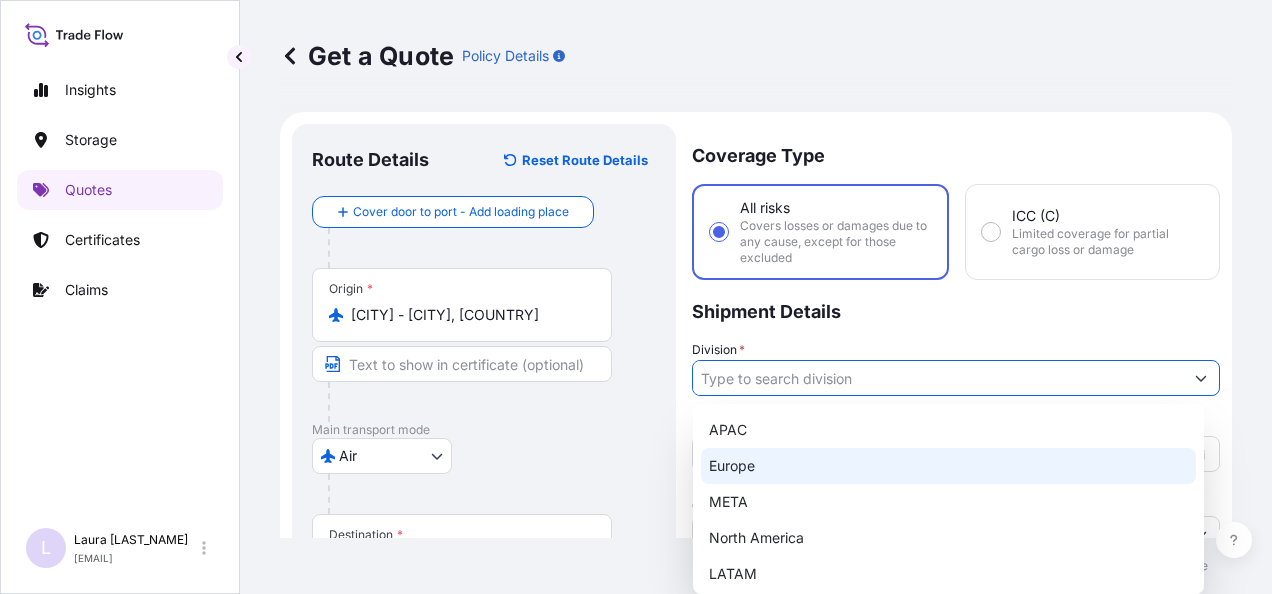 click on "Europe" at bounding box center [948, 466] 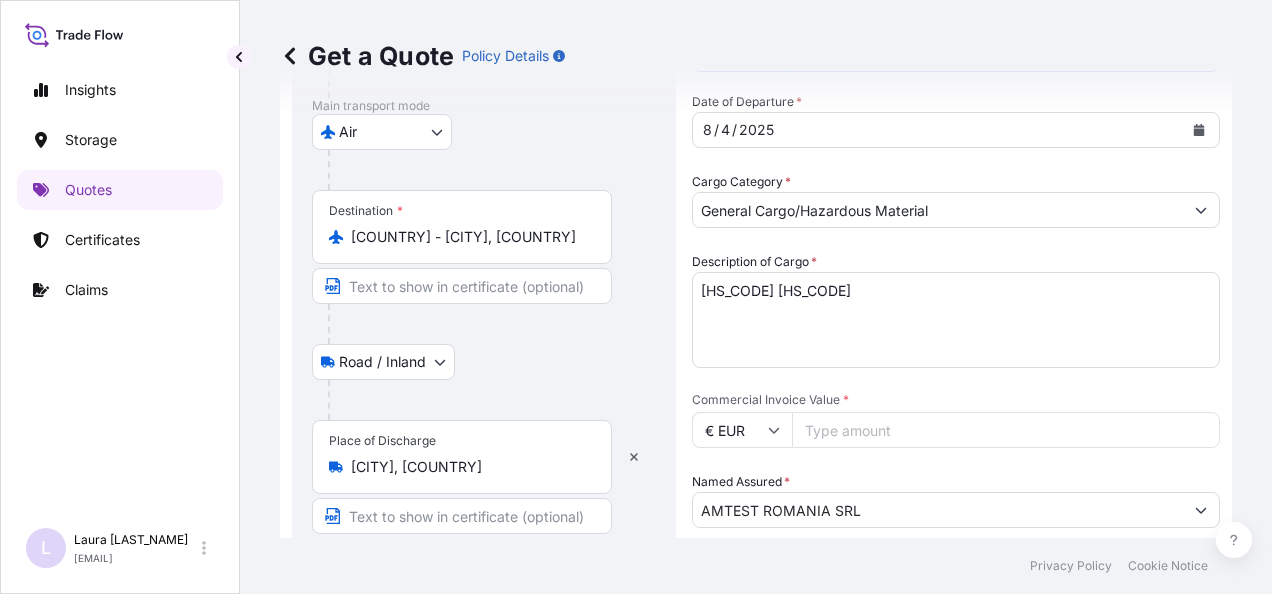scroll, scrollTop: 352, scrollLeft: 0, axis: vertical 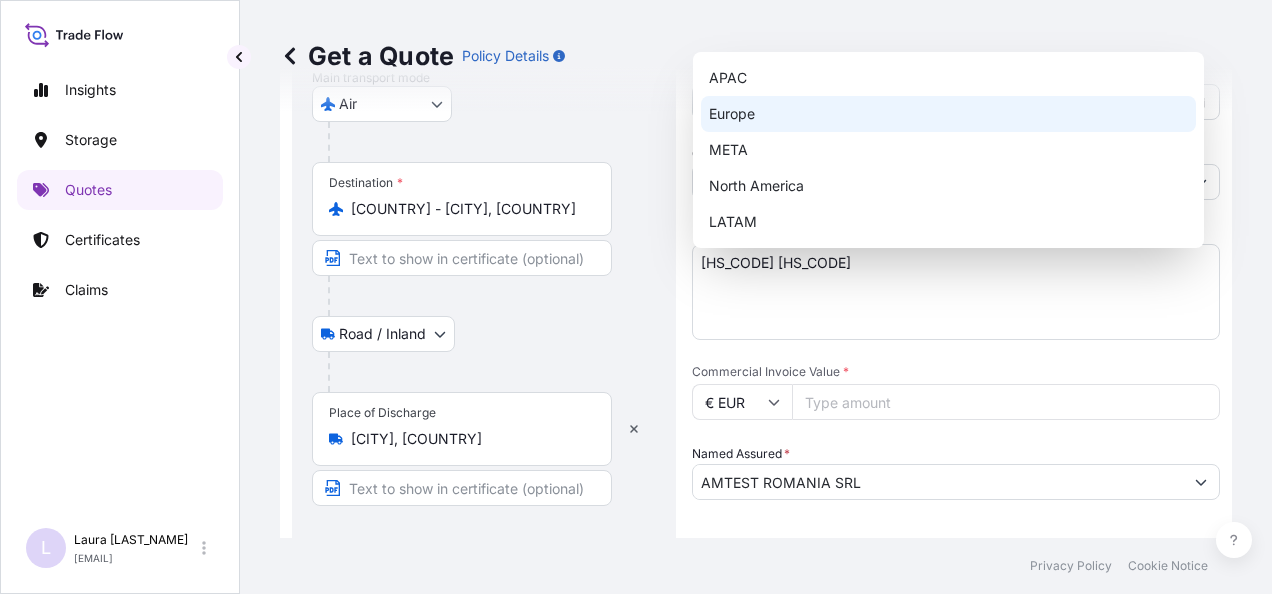 click on "Europe" at bounding box center (948, 114) 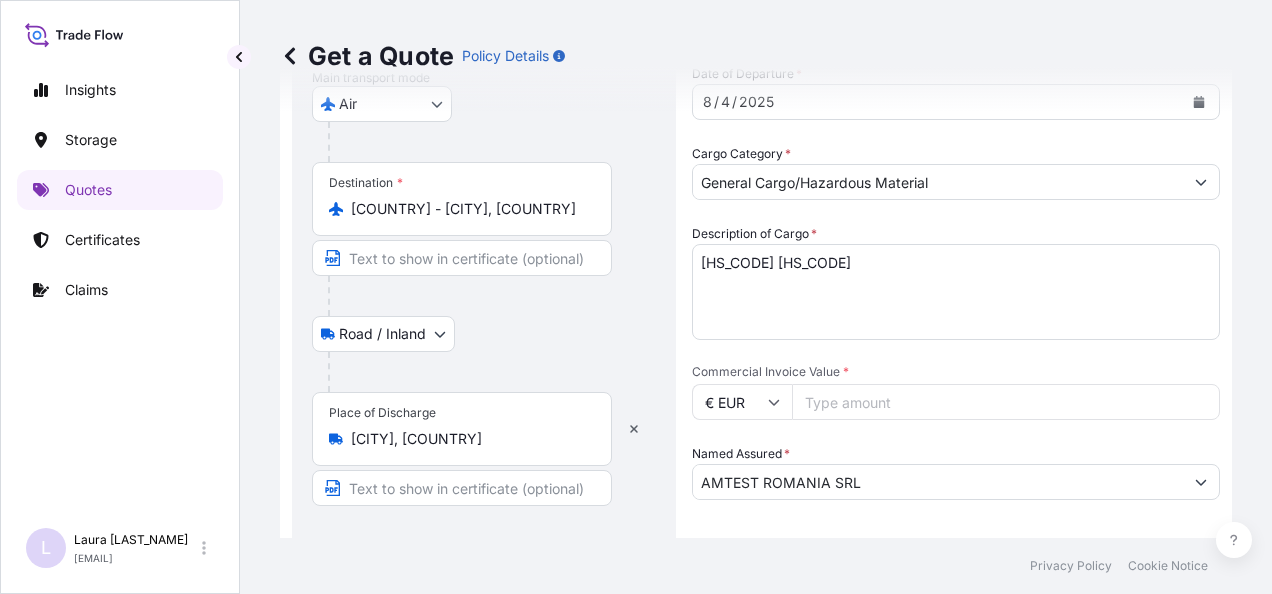click on "Commercial Invoice Value   *" at bounding box center [1006, 402] 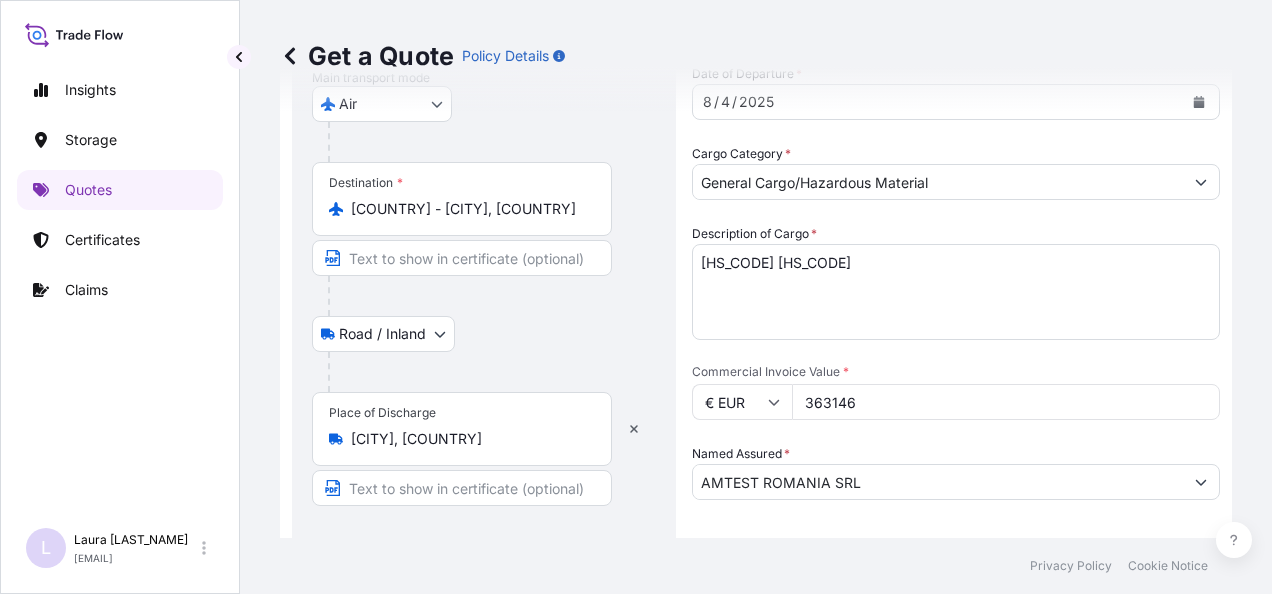 scroll, scrollTop: 356, scrollLeft: 0, axis: vertical 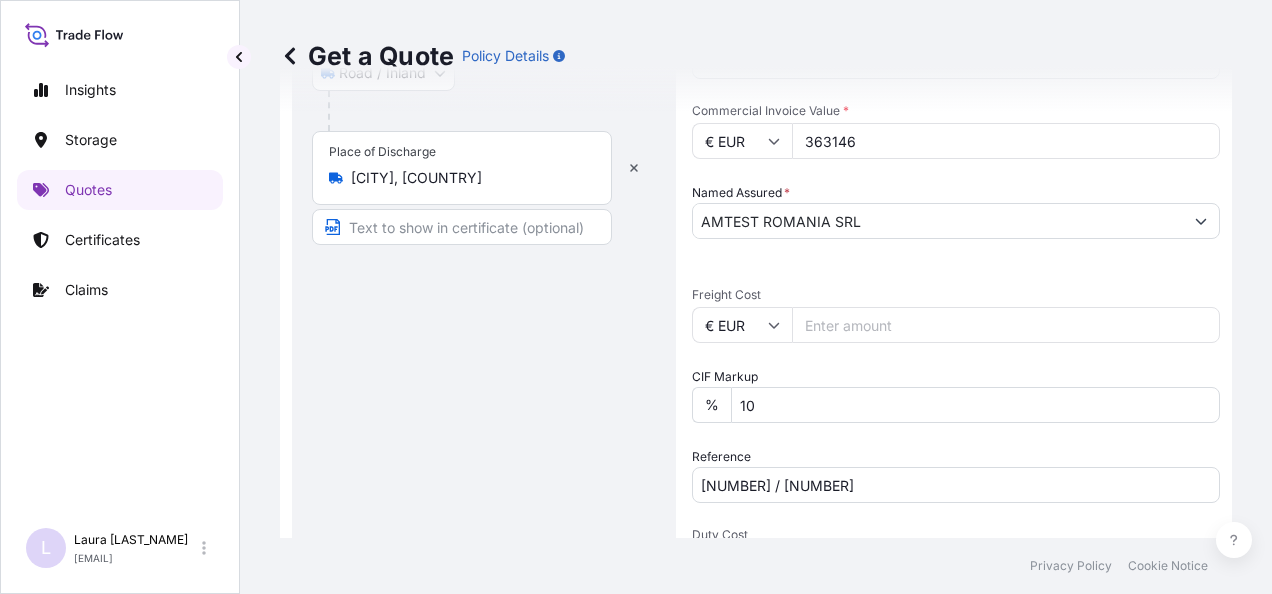 type on "363146" 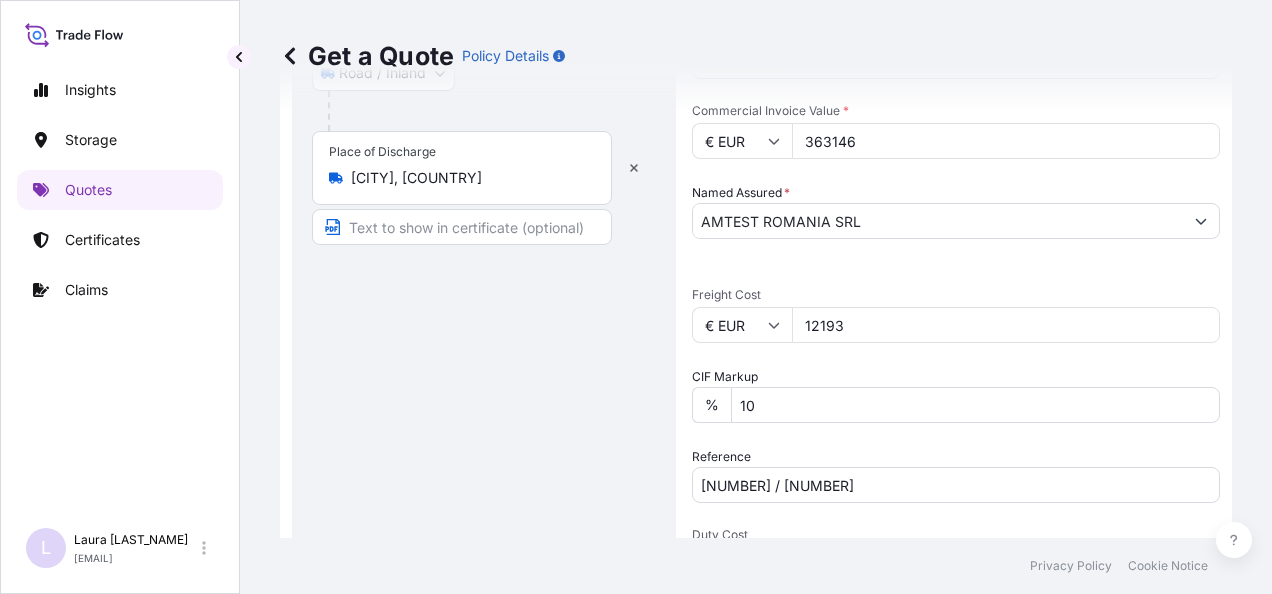 type on "12193" 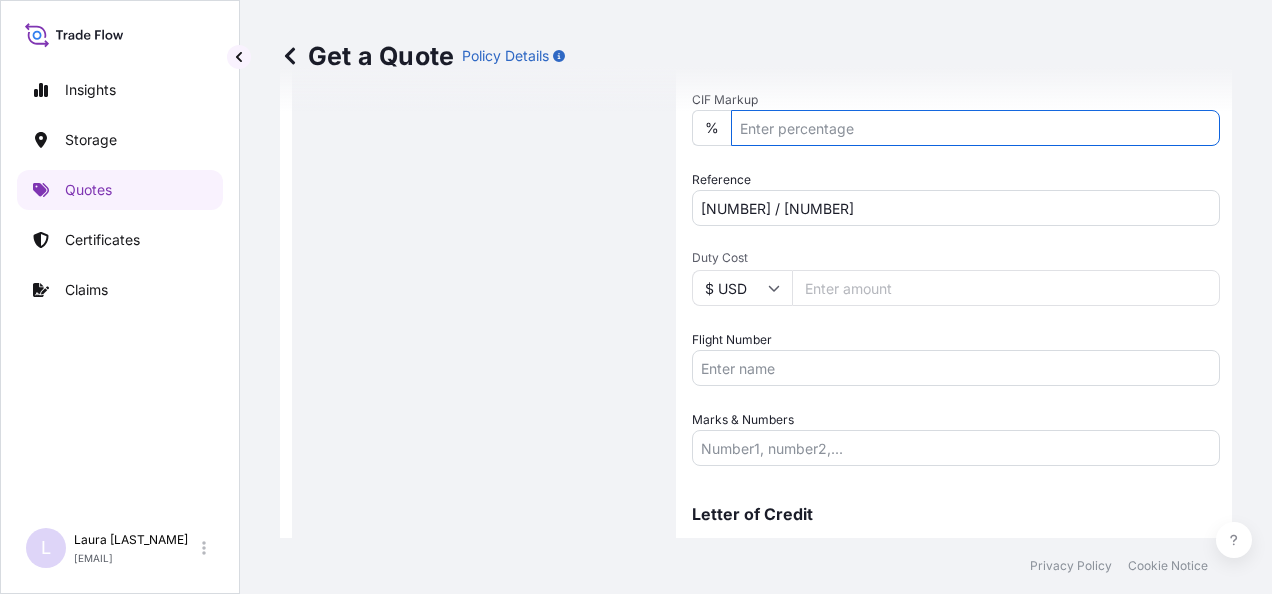 scroll, scrollTop: 978, scrollLeft: 0, axis: vertical 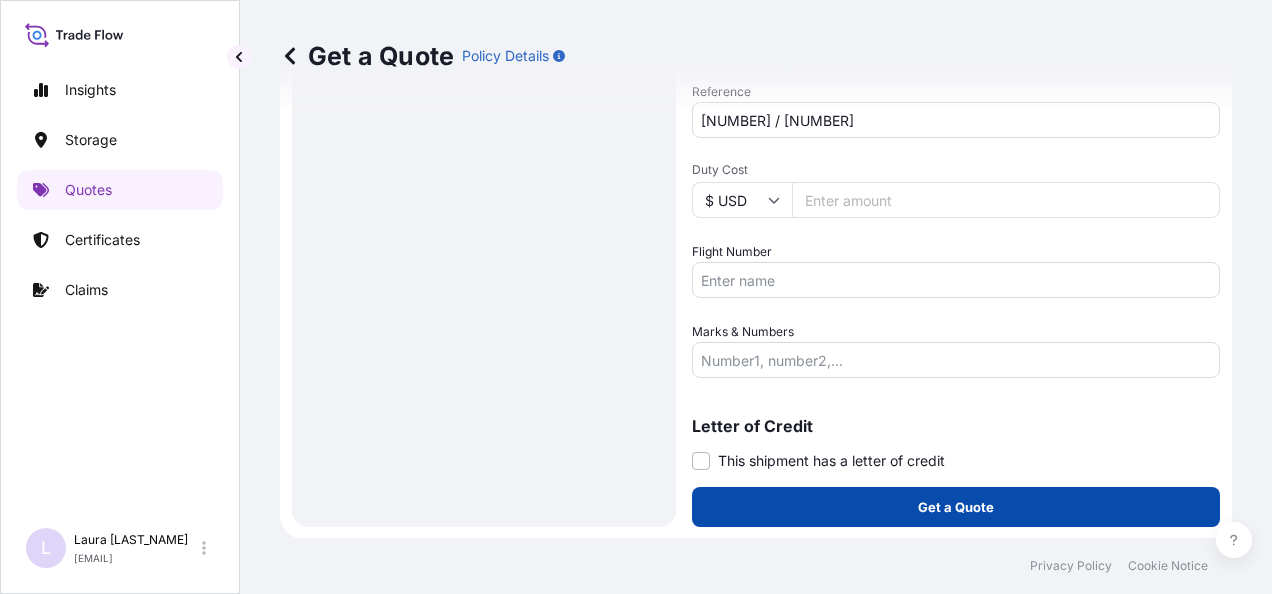type on "10" 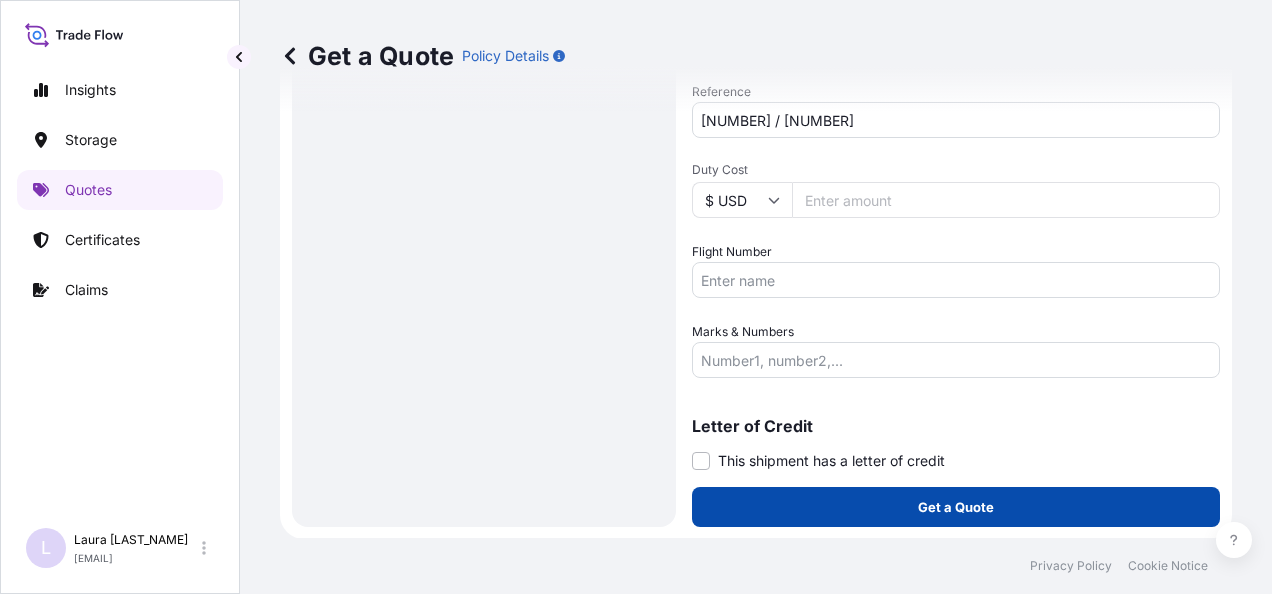 click on "Get a Quote" at bounding box center [956, 507] 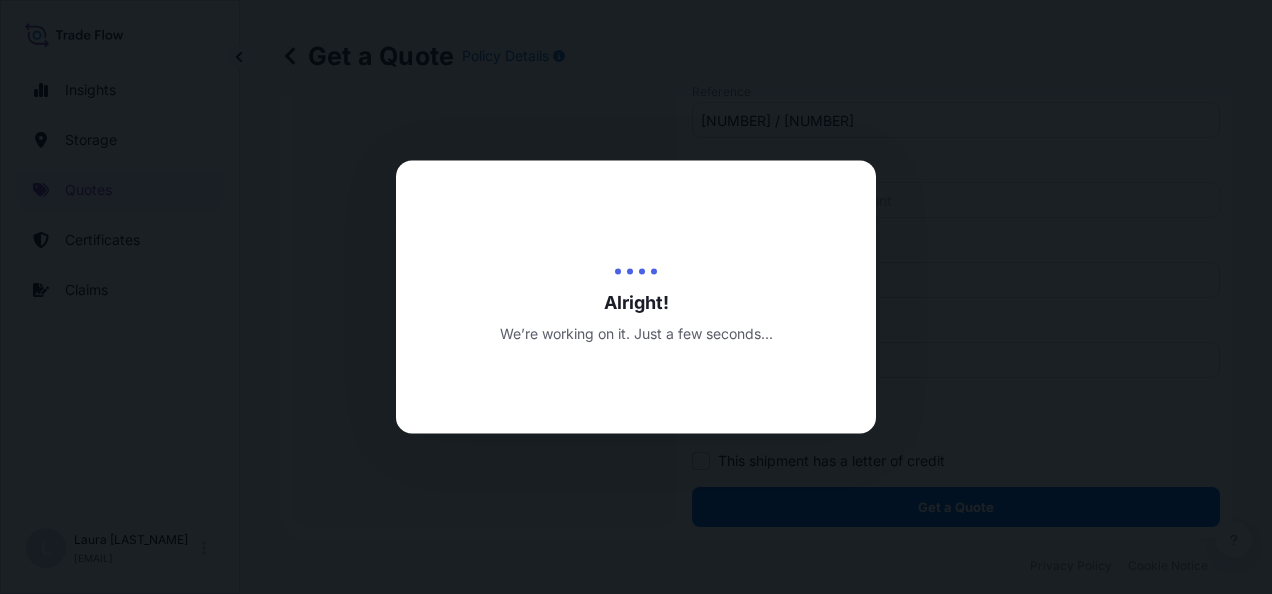 scroll, scrollTop: 0, scrollLeft: 0, axis: both 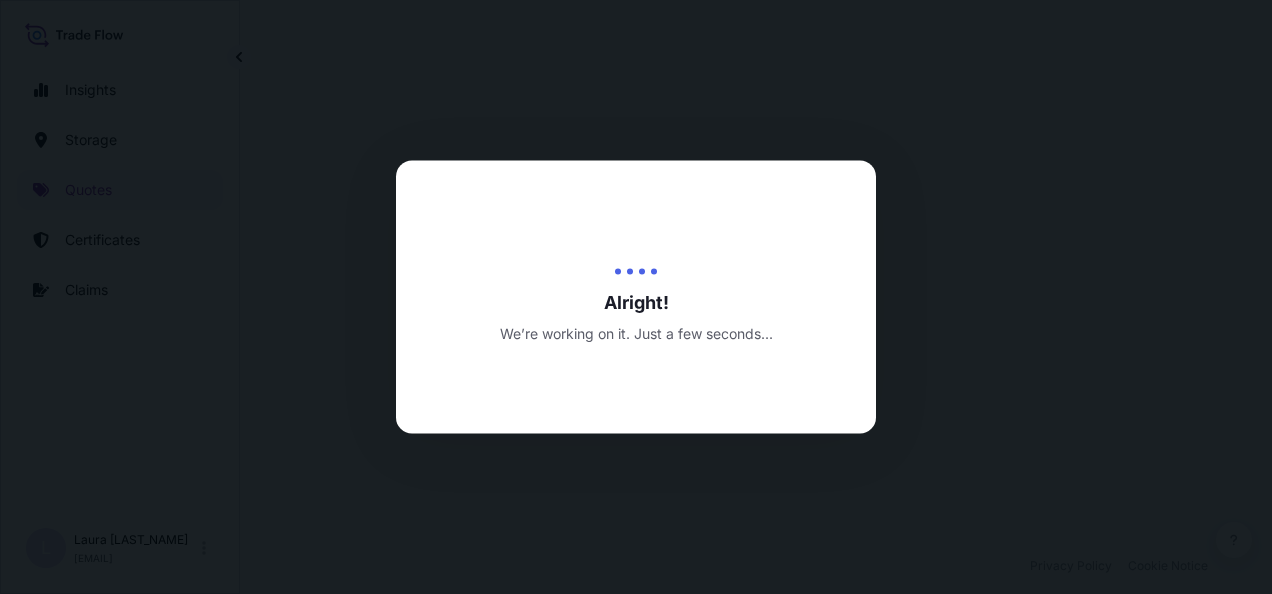 select on "Air" 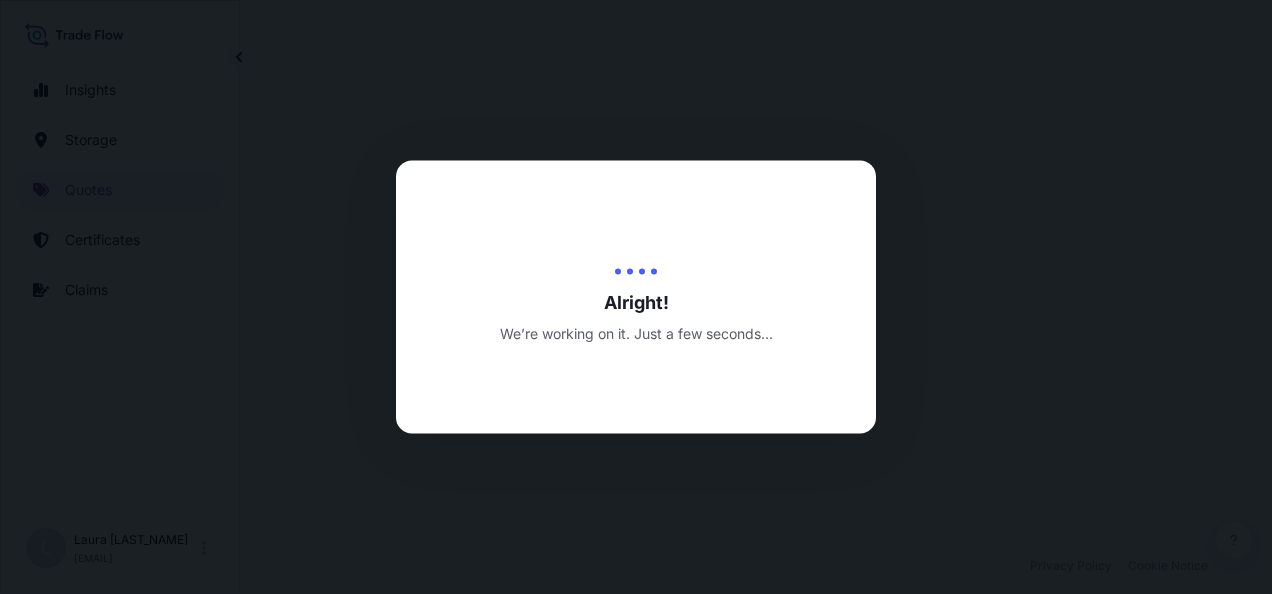 select on "Road / Inland" 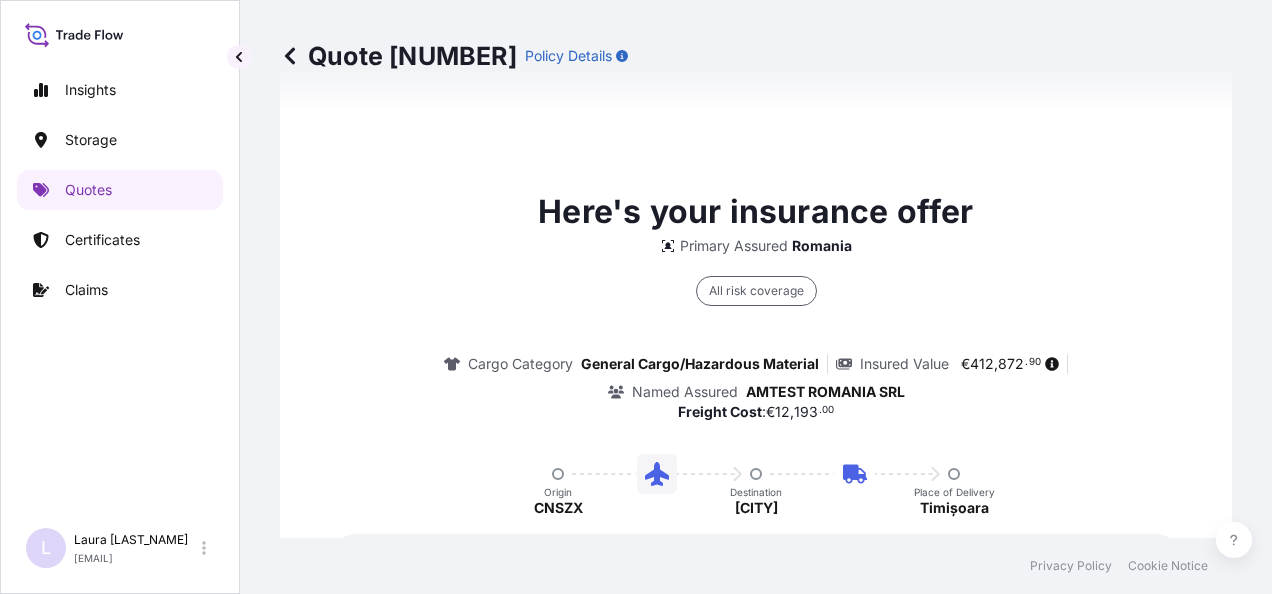 scroll, scrollTop: 2084, scrollLeft: 0, axis: vertical 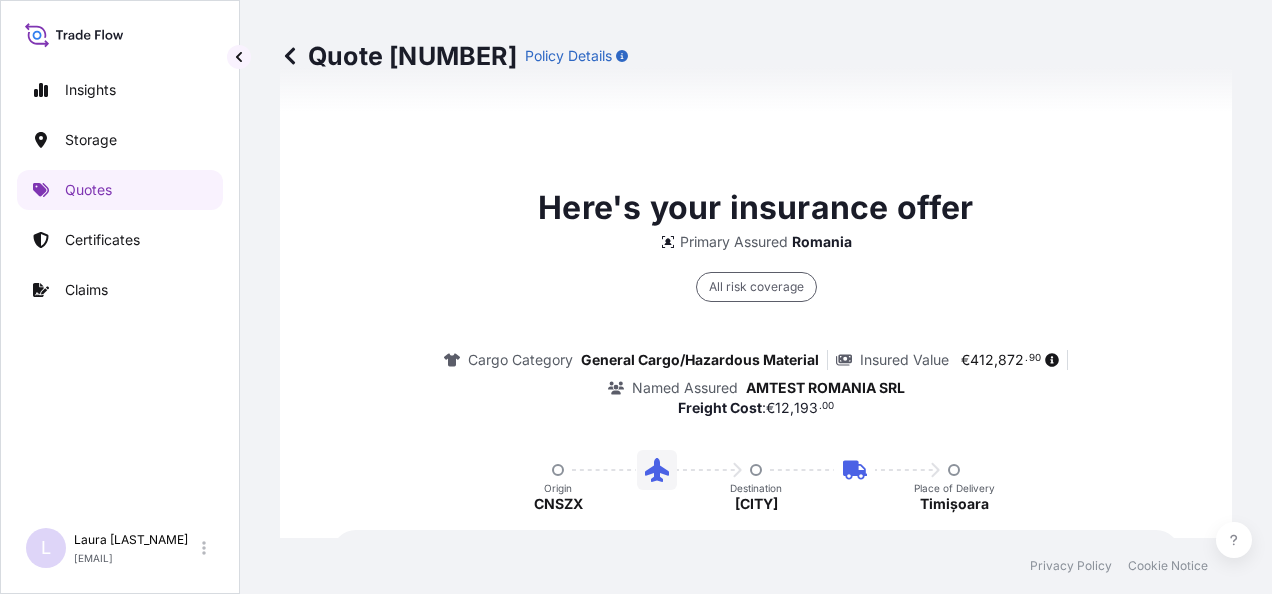 drag, startPoint x: 1252, startPoint y: 348, endPoint x: 1262, endPoint y: 378, distance: 31.622776 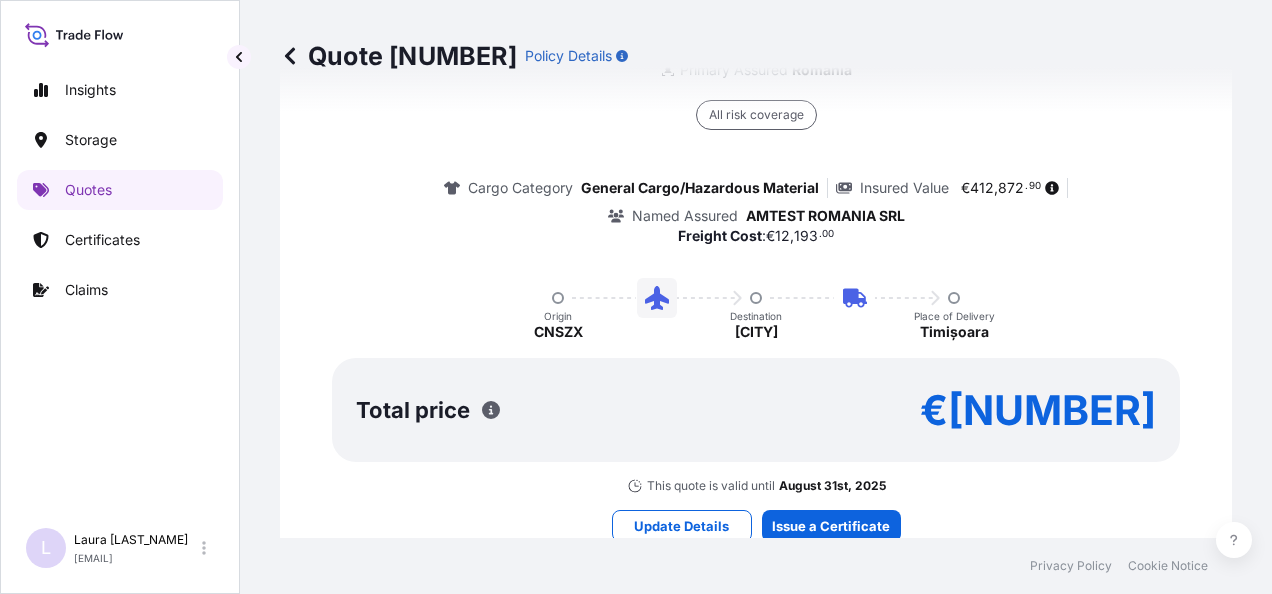 scroll, scrollTop: 2260, scrollLeft: 0, axis: vertical 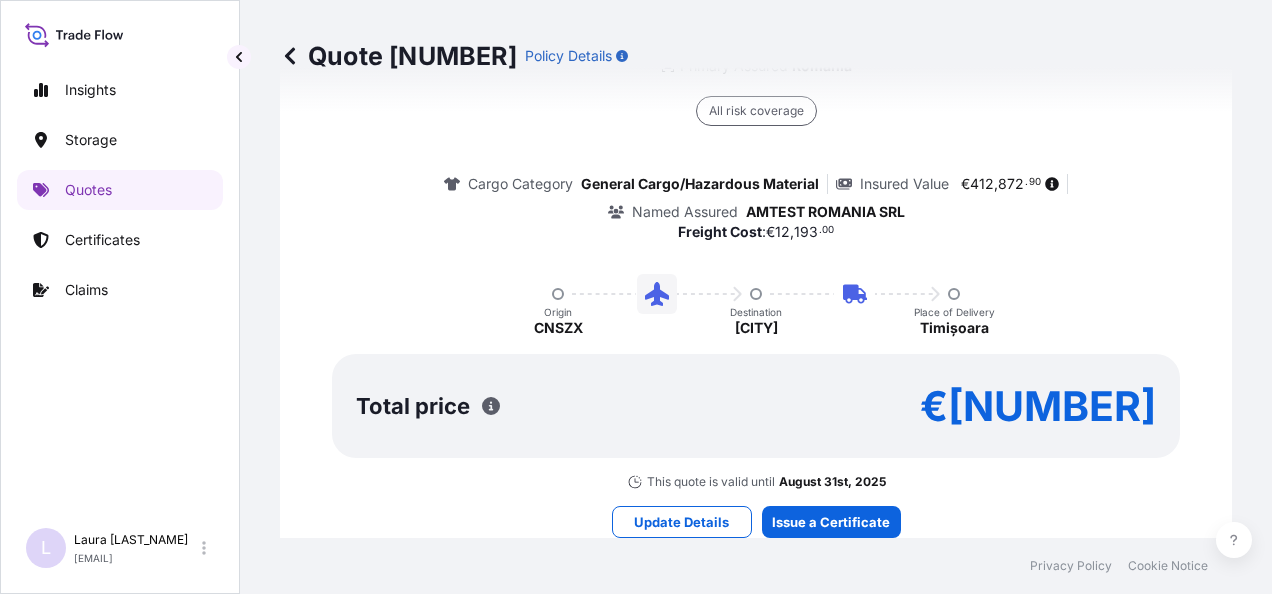 click on "Total price €107.35" at bounding box center [756, 406] 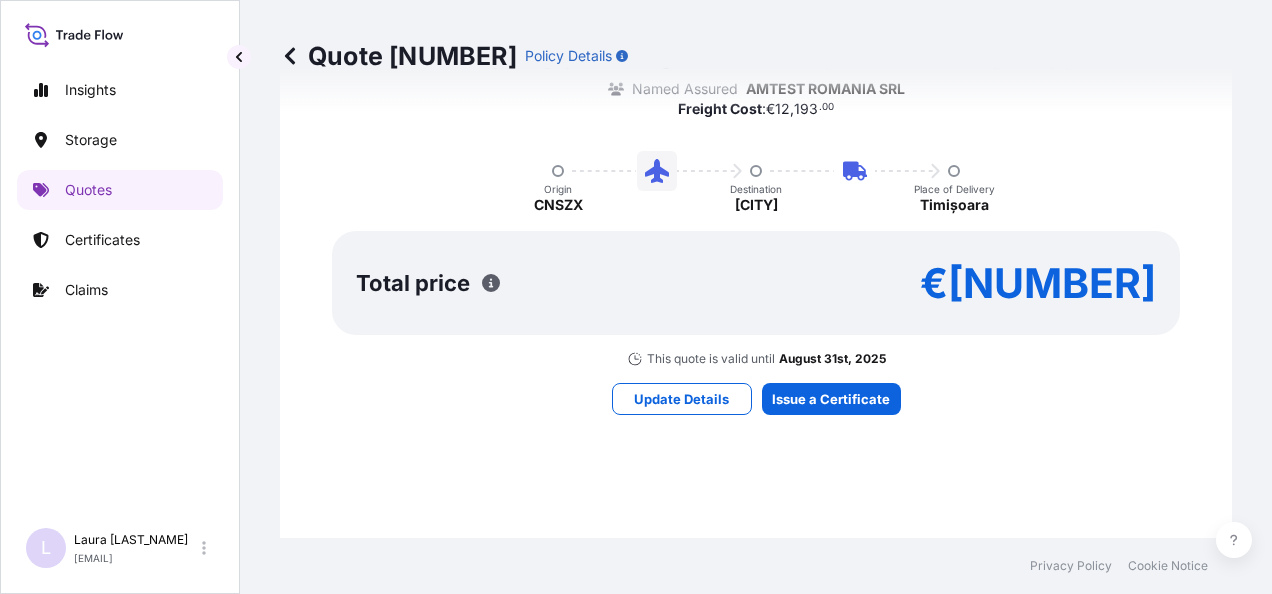 scroll, scrollTop: 2384, scrollLeft: 0, axis: vertical 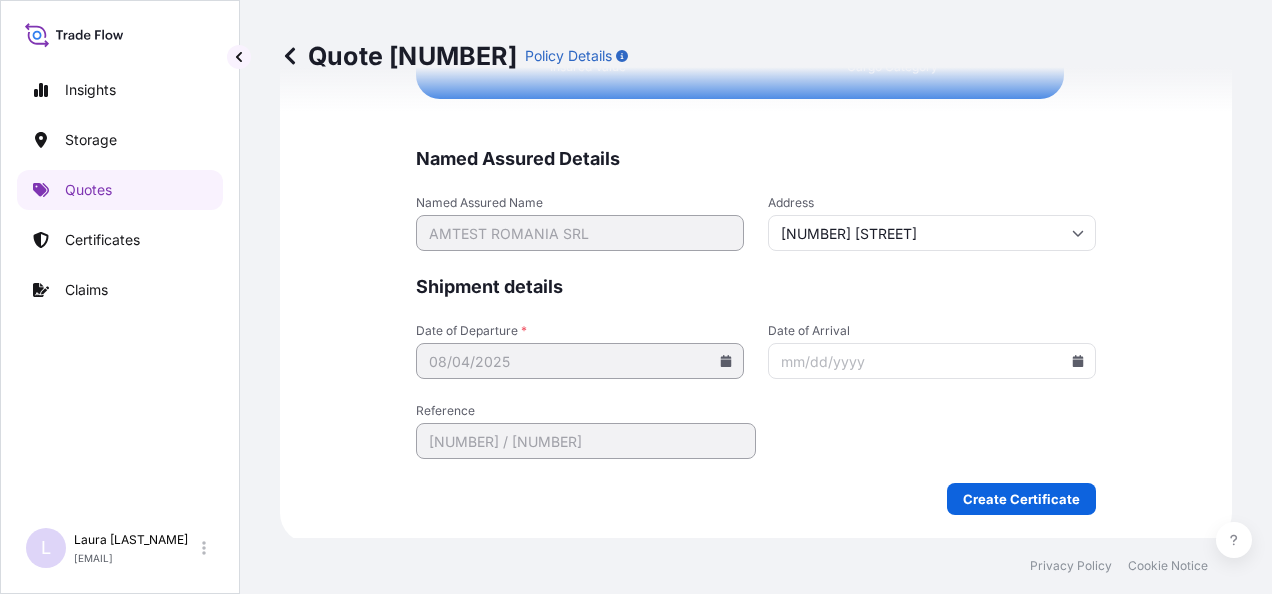 click 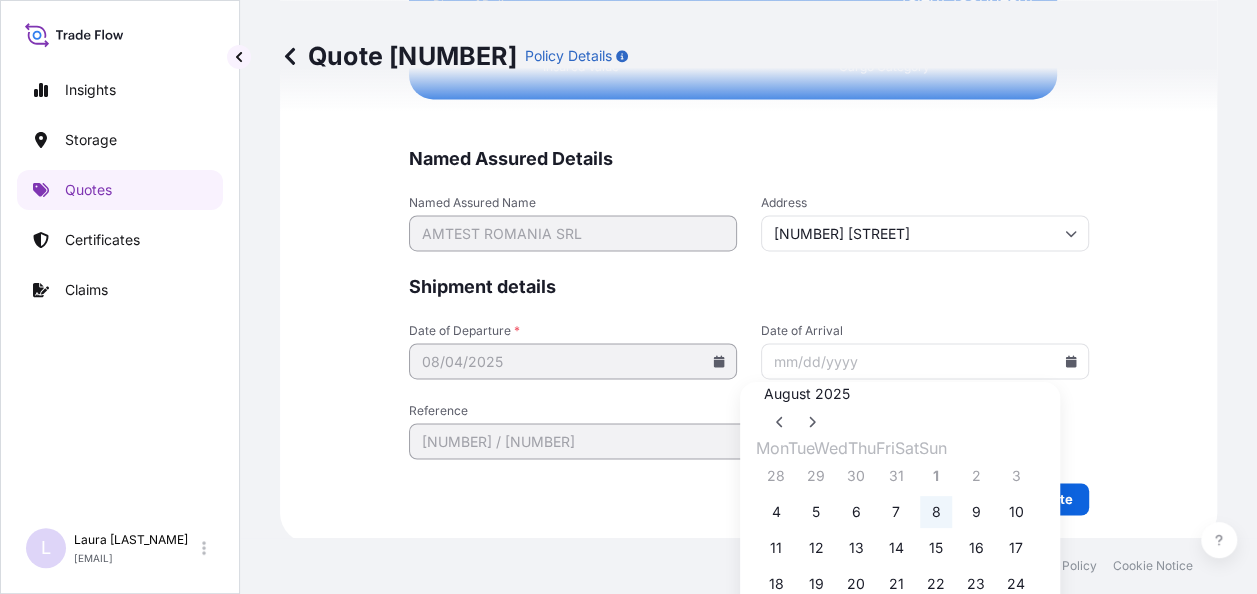 click on "8" at bounding box center (936, 512) 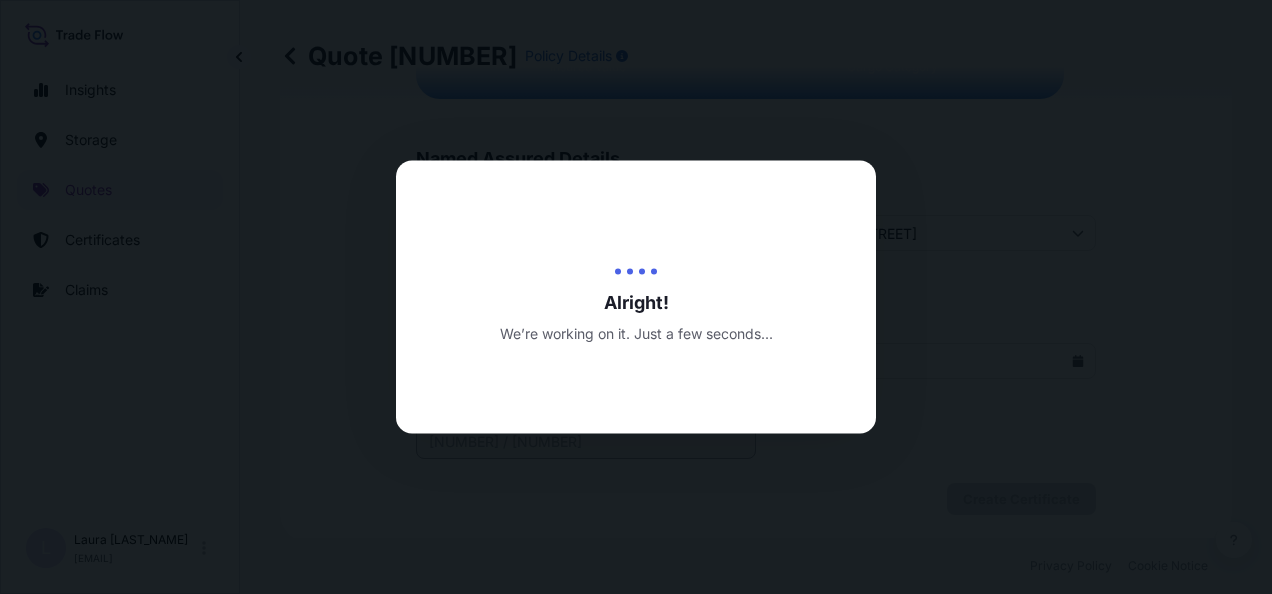 scroll, scrollTop: 0, scrollLeft: 0, axis: both 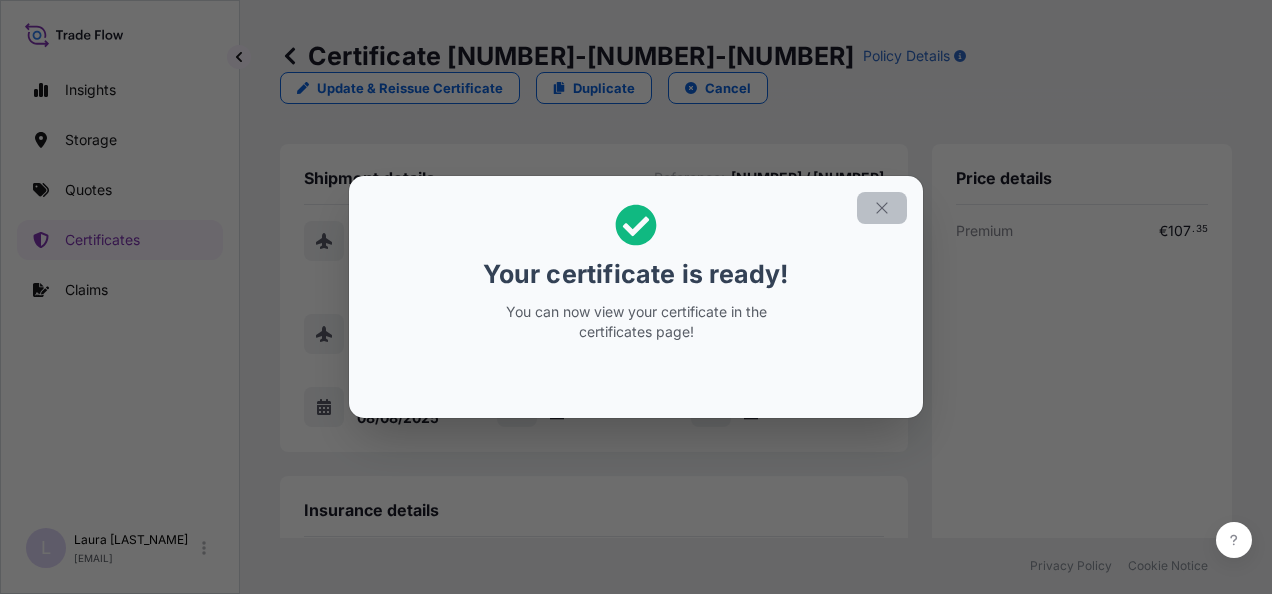 click 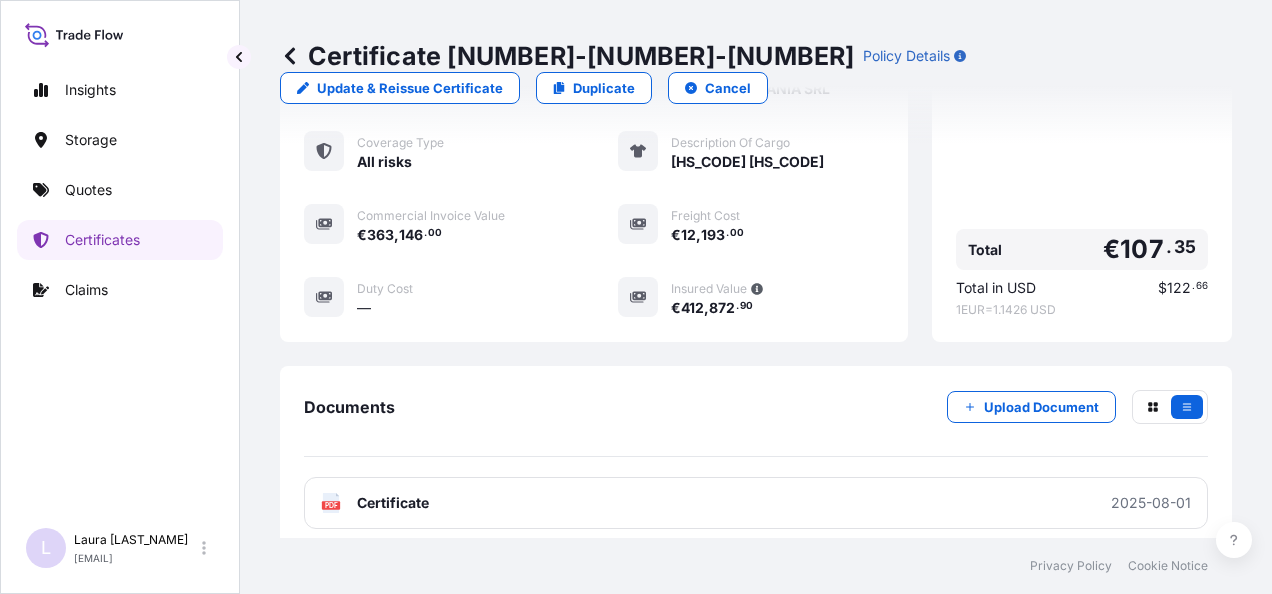 scroll, scrollTop: 658, scrollLeft: 0, axis: vertical 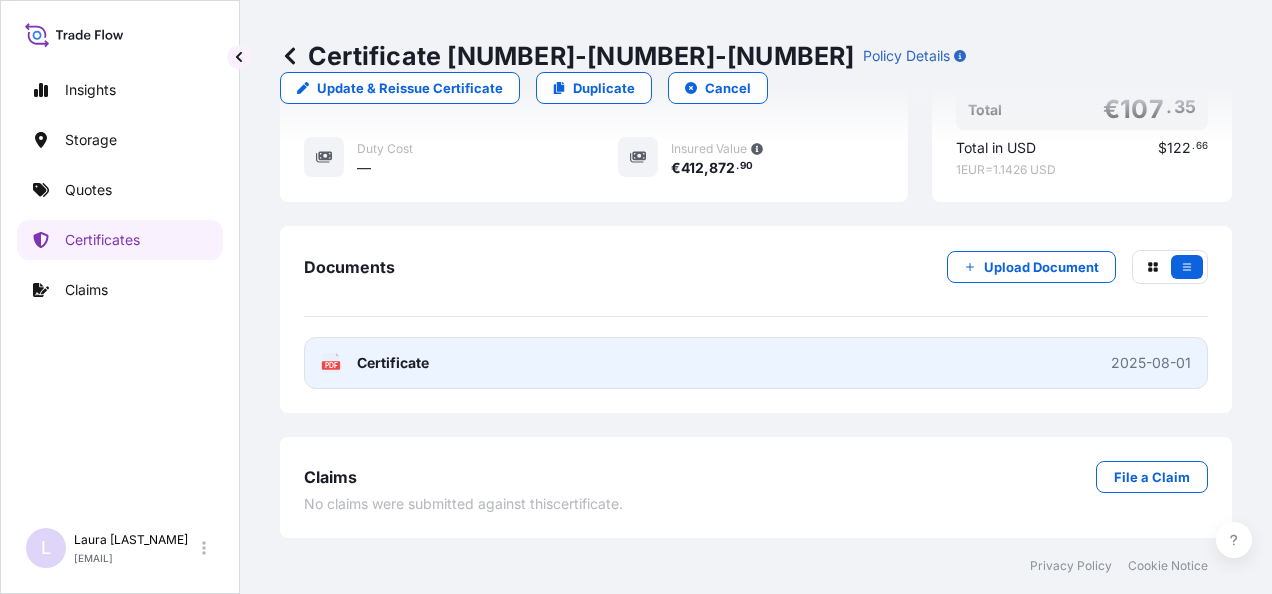 click on "PDF Certificate 2025-08-01" at bounding box center [756, 363] 